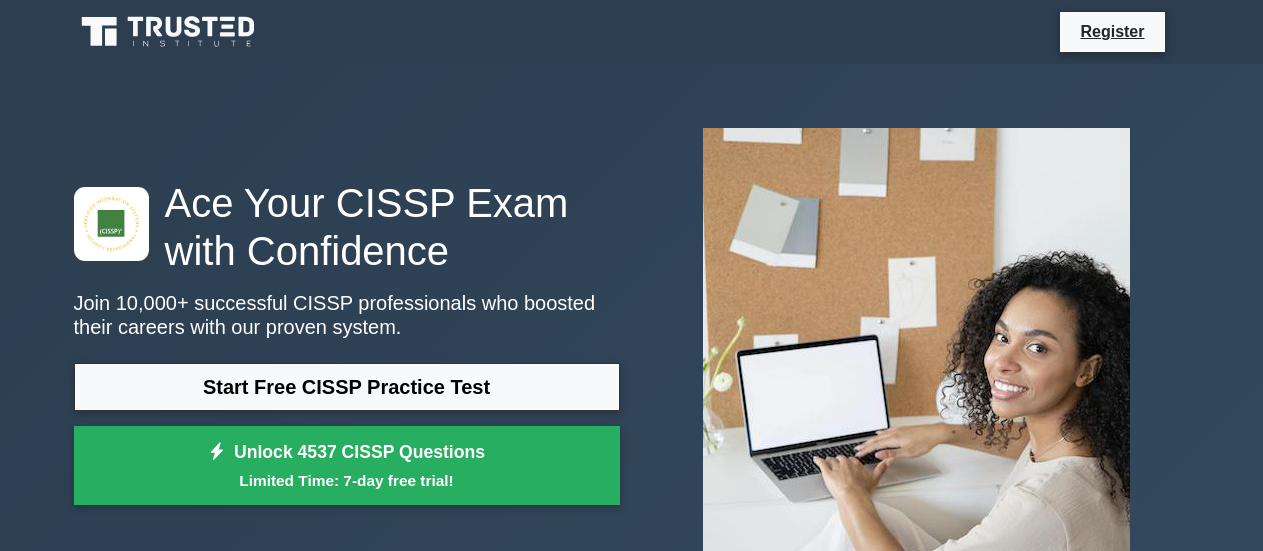 scroll, scrollTop: 0, scrollLeft: 0, axis: both 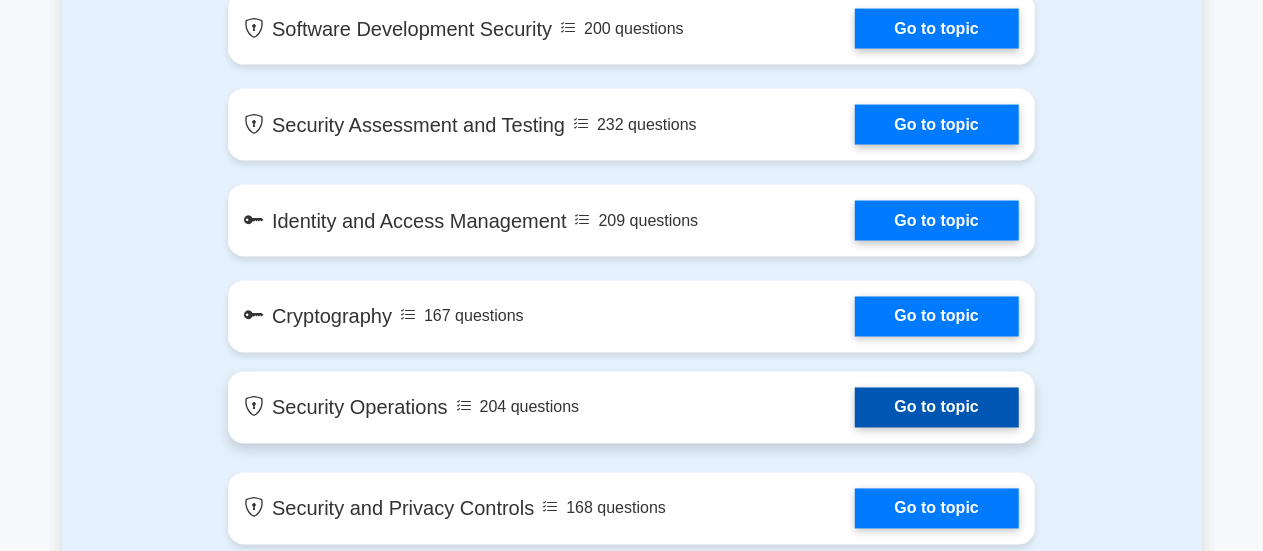 click on "Go to topic" at bounding box center [937, 408] 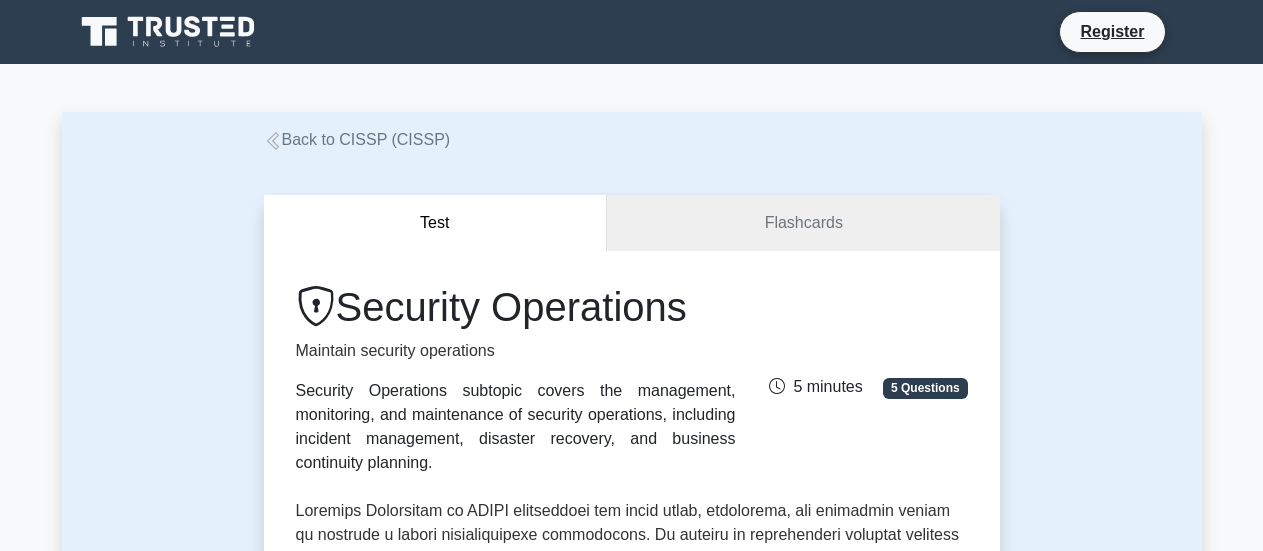 scroll, scrollTop: 0, scrollLeft: 0, axis: both 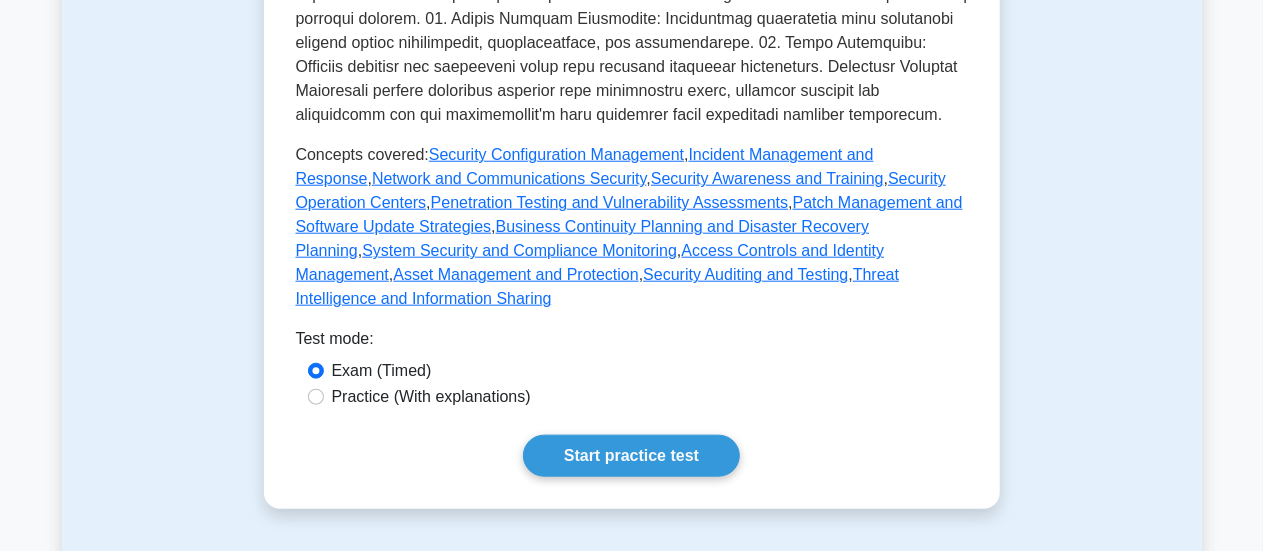 click on "Practice (With explanations)" at bounding box center (431, 397) 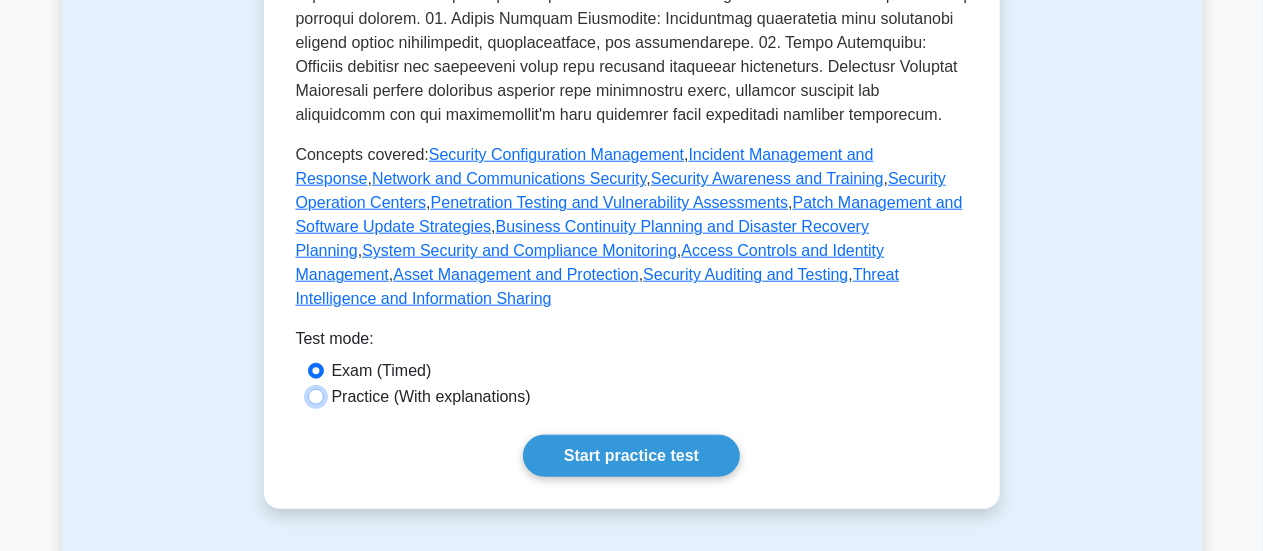 click on "Practice (With explanations)" at bounding box center [316, 397] 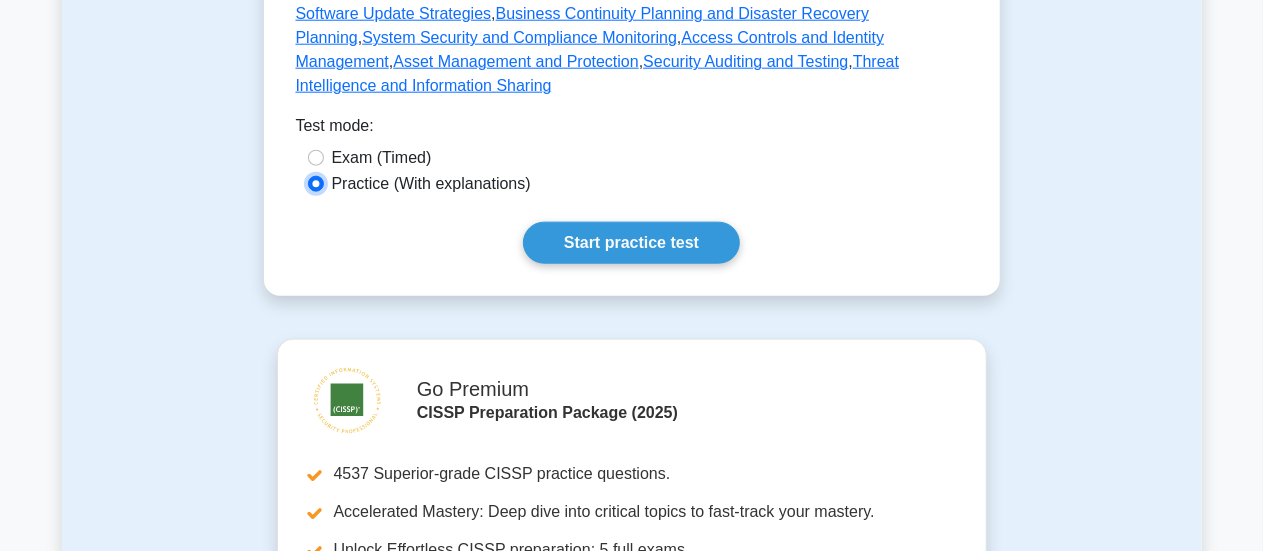 scroll, scrollTop: 1100, scrollLeft: 0, axis: vertical 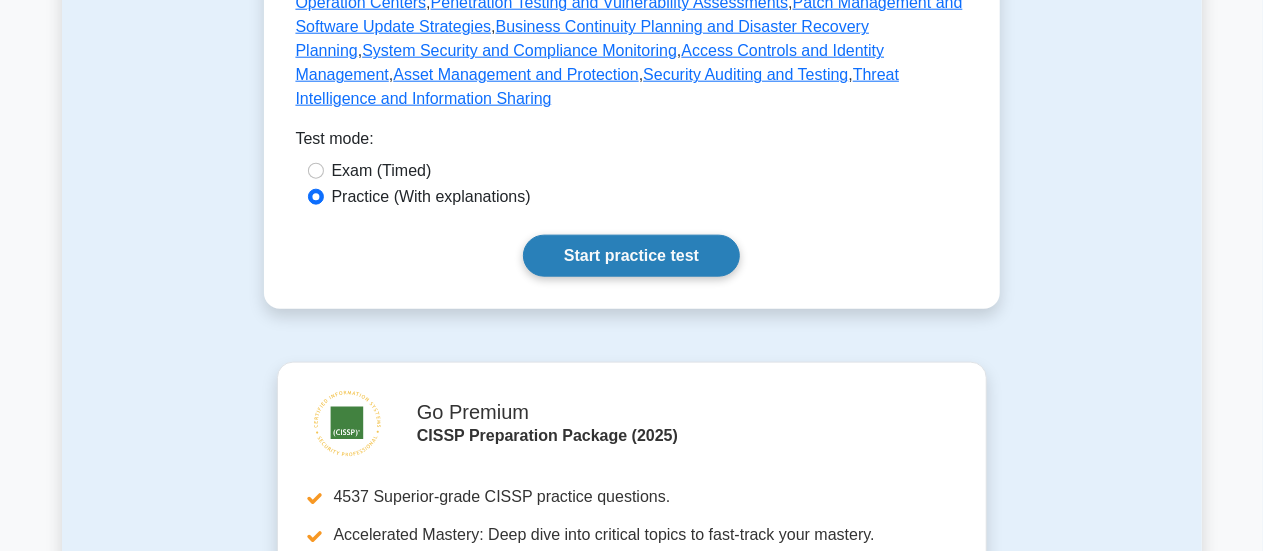 click on "Start practice test" at bounding box center [631, 256] 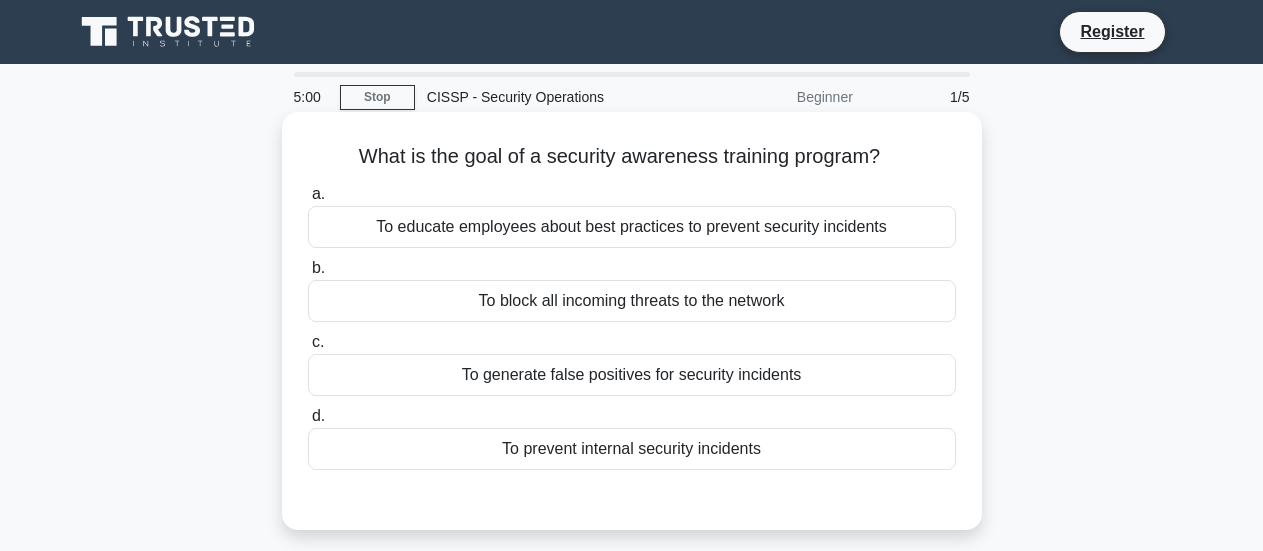 scroll, scrollTop: 0, scrollLeft: 0, axis: both 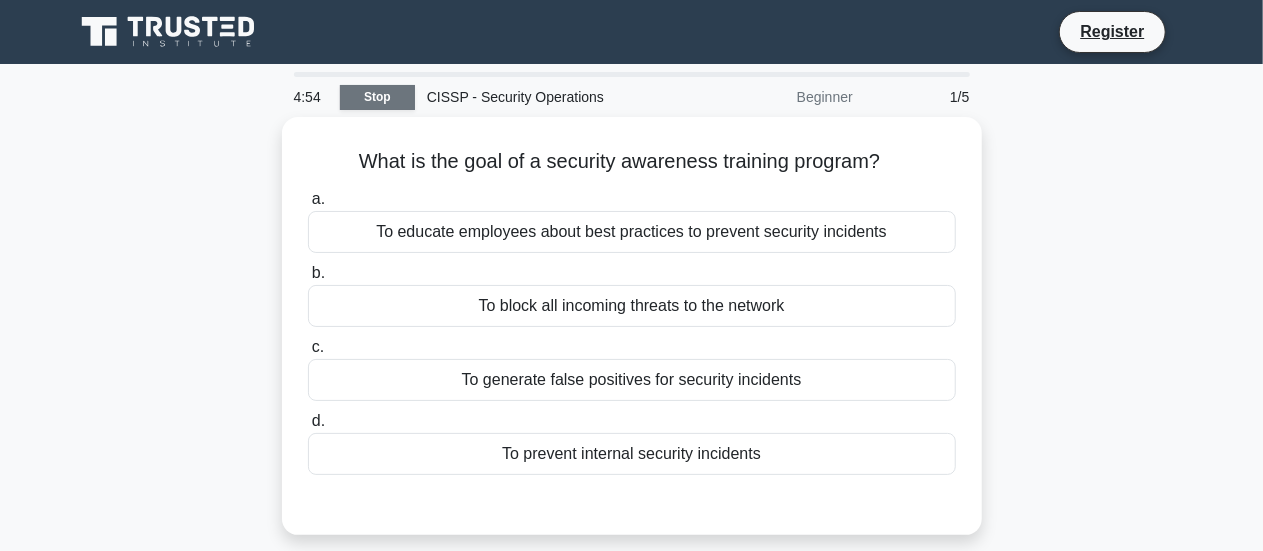 click on "Stop" at bounding box center [377, 97] 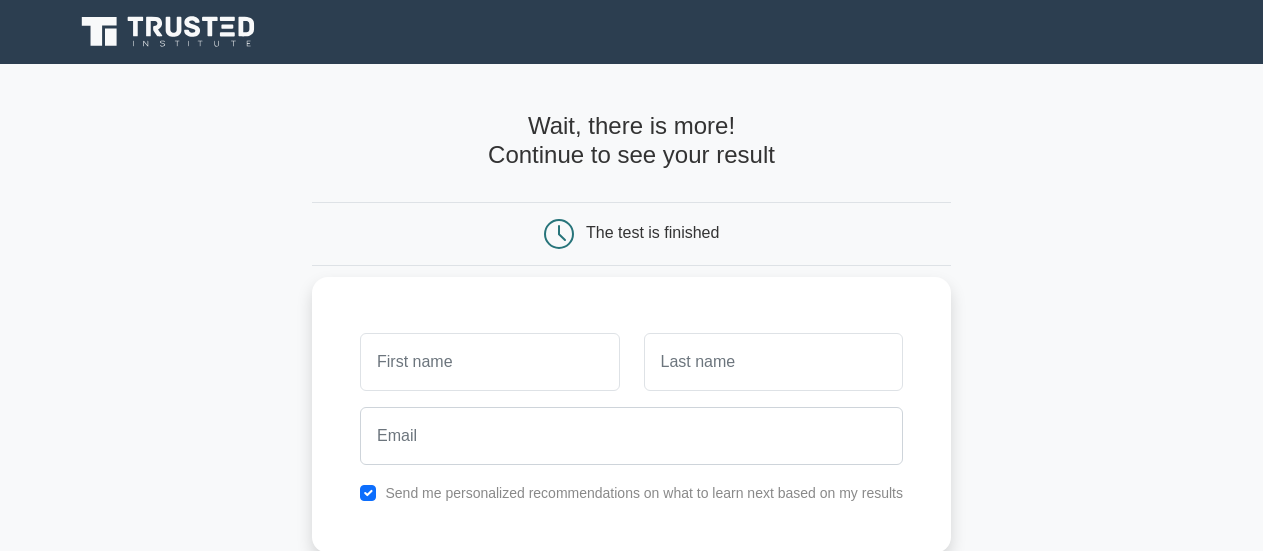 scroll, scrollTop: 39, scrollLeft: 0, axis: vertical 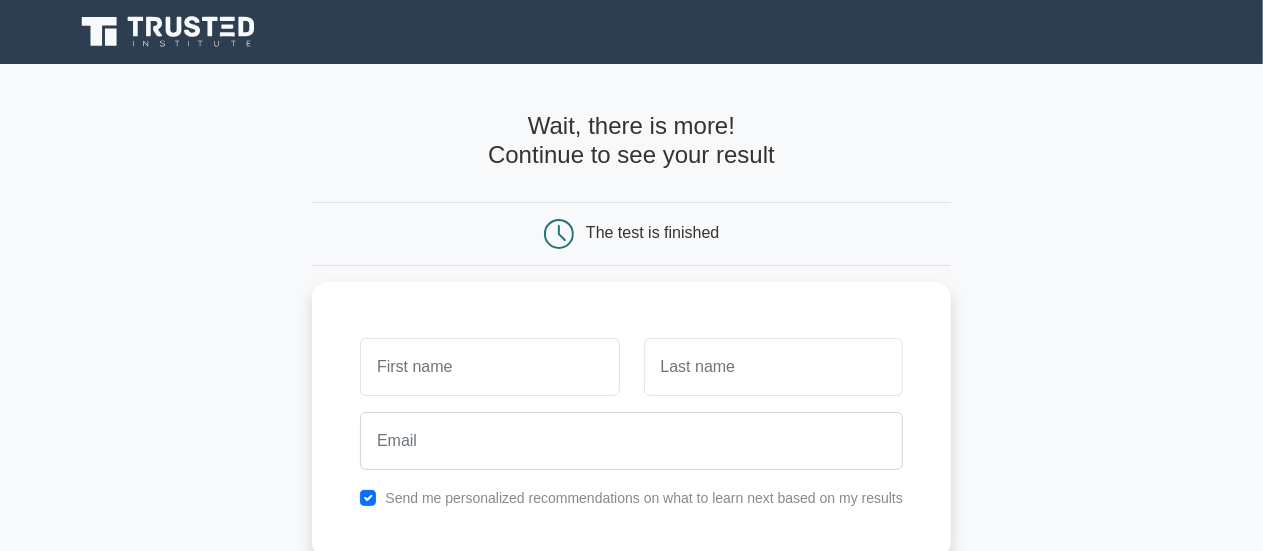 click 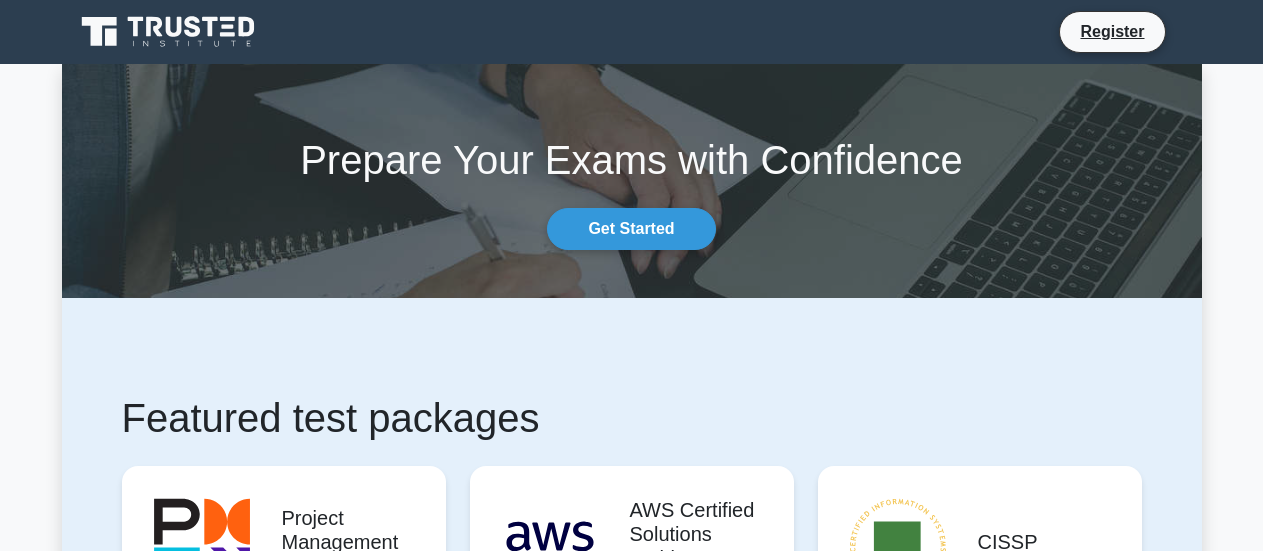 scroll, scrollTop: 0, scrollLeft: 0, axis: both 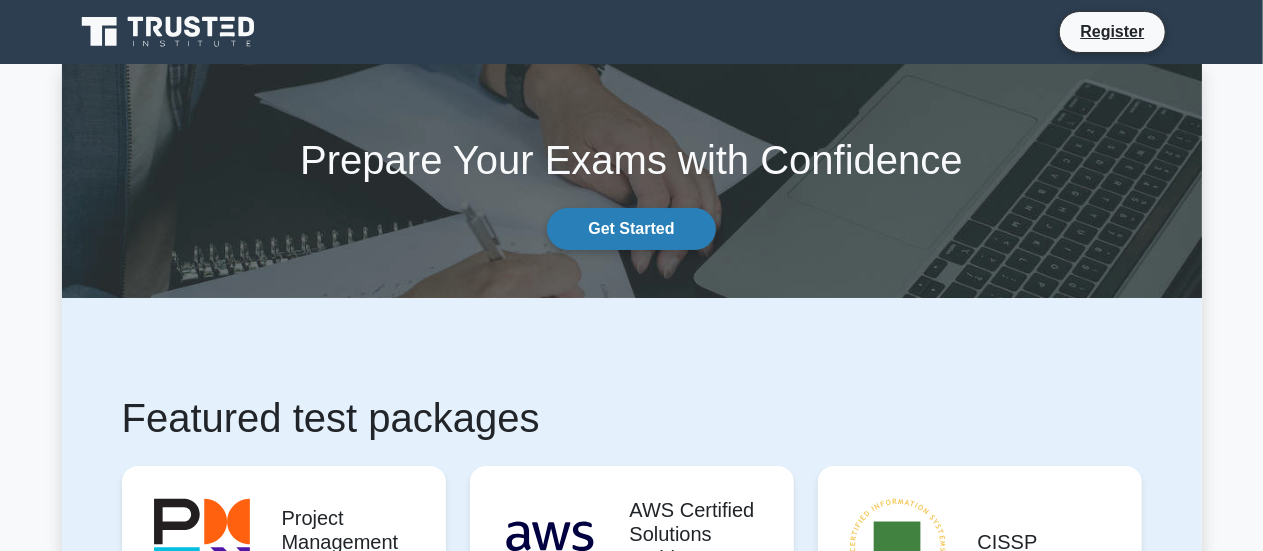 click on "Get Started" at bounding box center [631, 229] 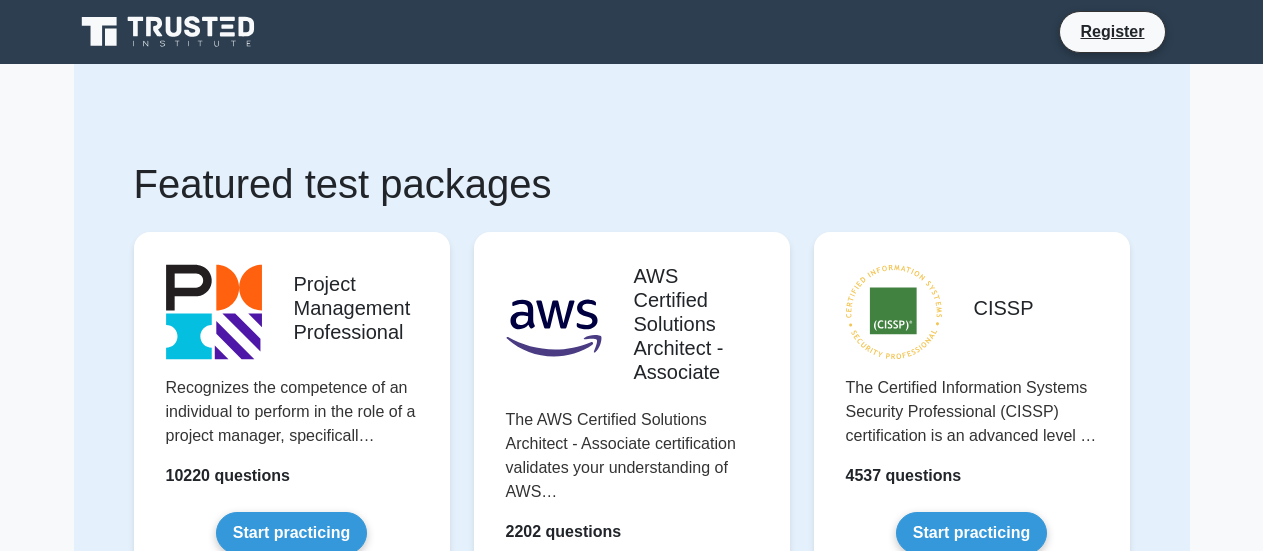 scroll, scrollTop: 0, scrollLeft: 0, axis: both 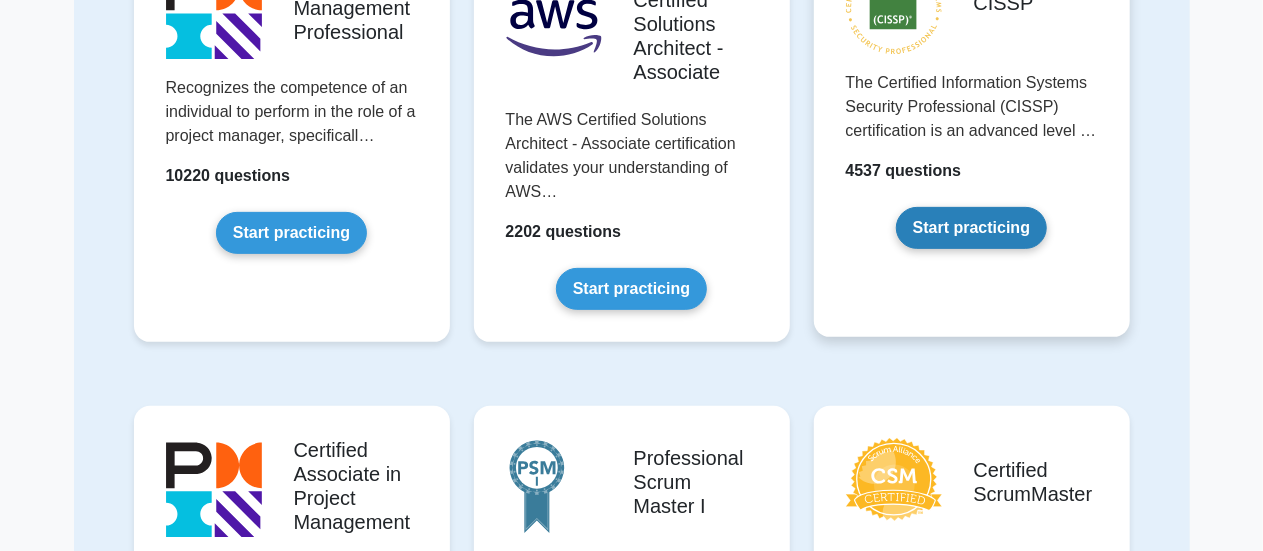 click on "Start practicing" at bounding box center (971, 228) 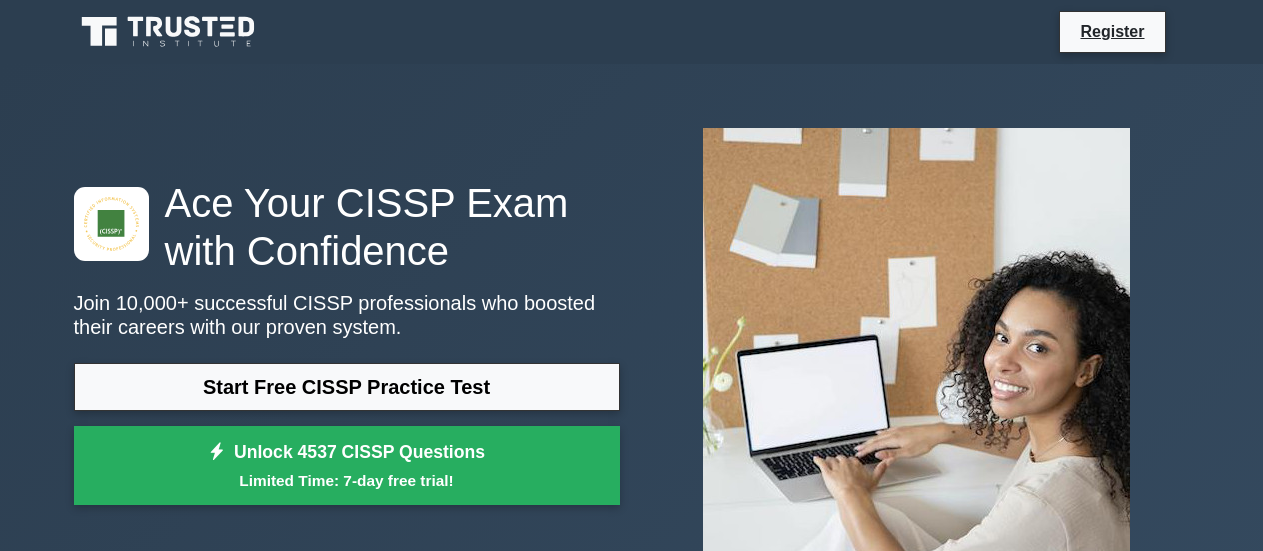 scroll, scrollTop: 0, scrollLeft: 0, axis: both 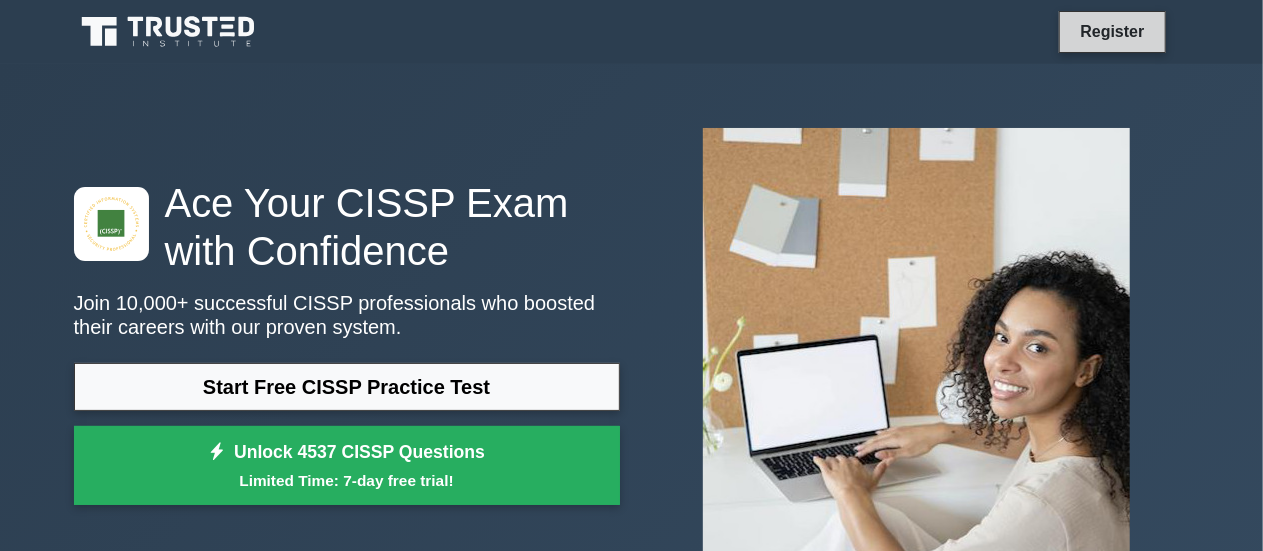 click on "Register" at bounding box center (1112, 31) 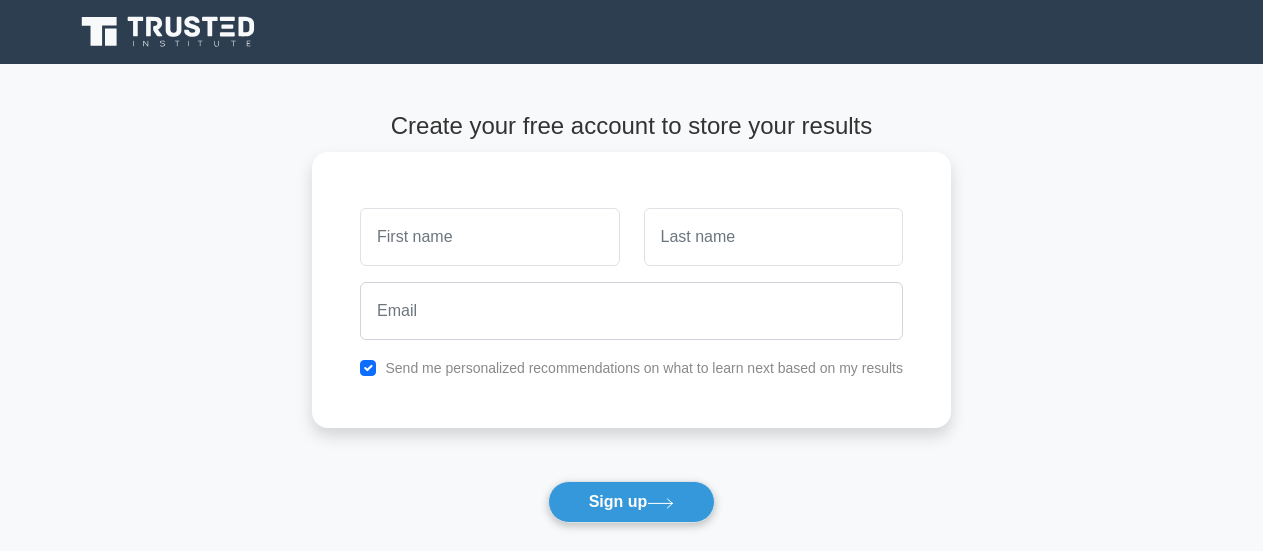 scroll, scrollTop: 0, scrollLeft: 0, axis: both 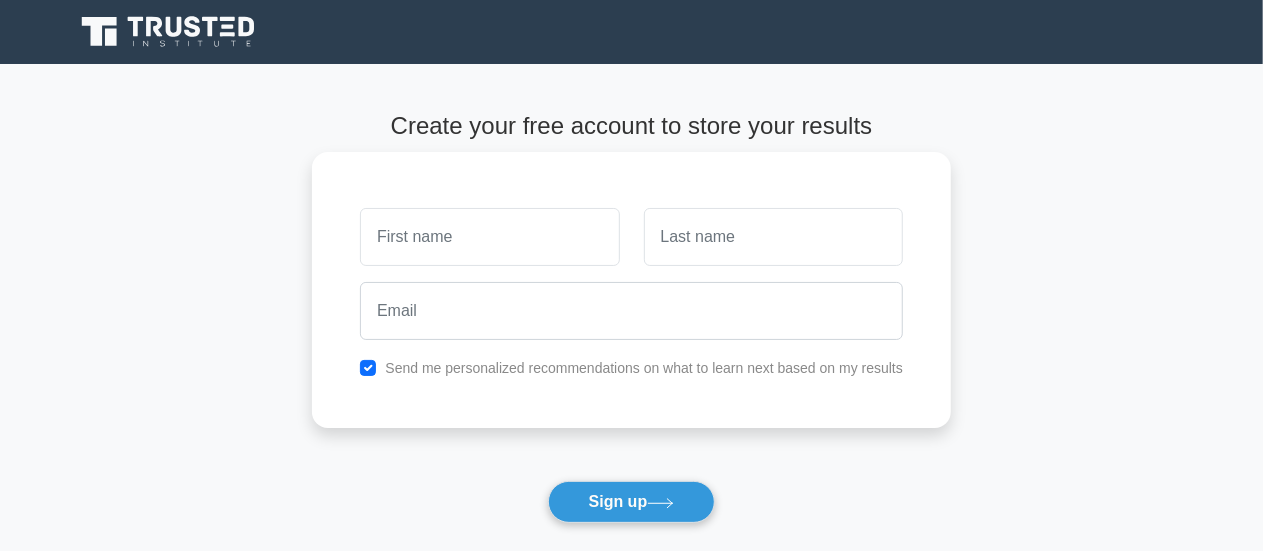 click at bounding box center (489, 237) 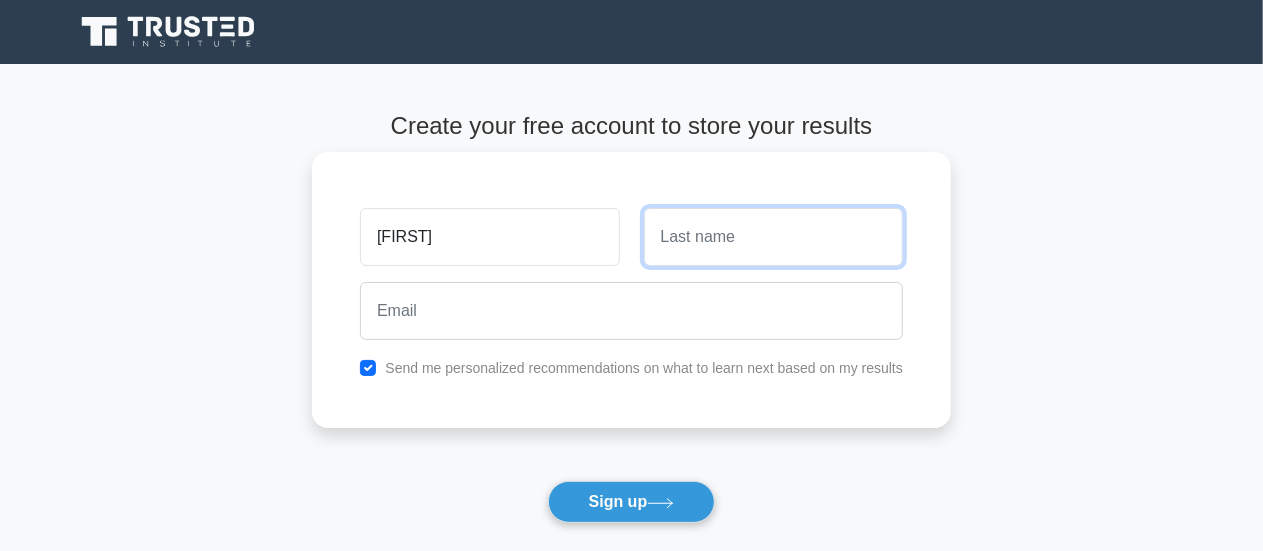 click at bounding box center (773, 237) 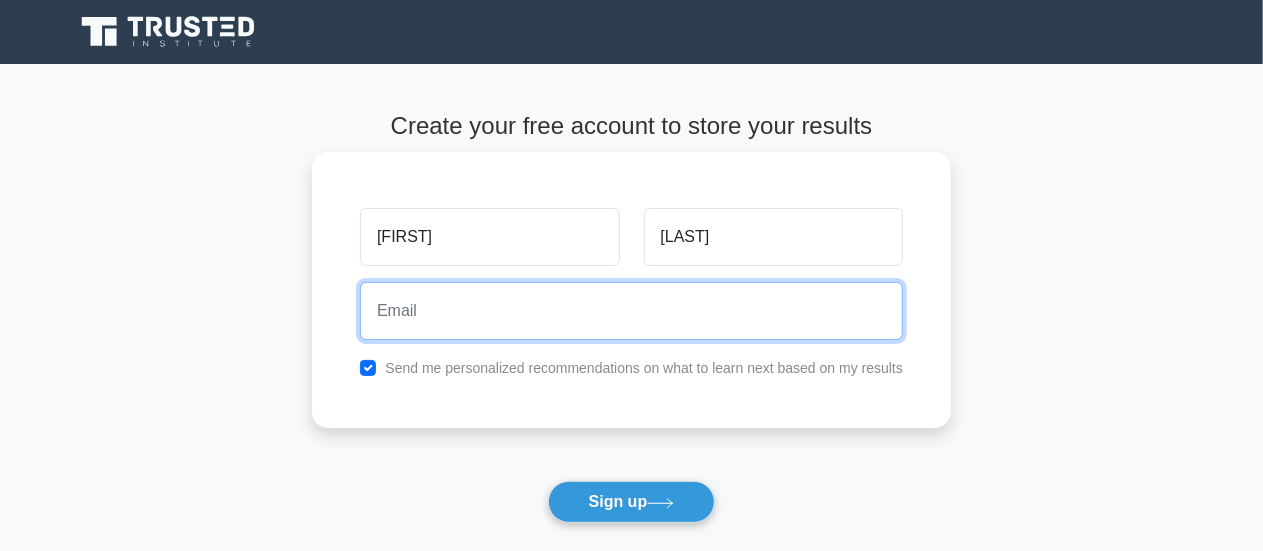 click at bounding box center (631, 311) 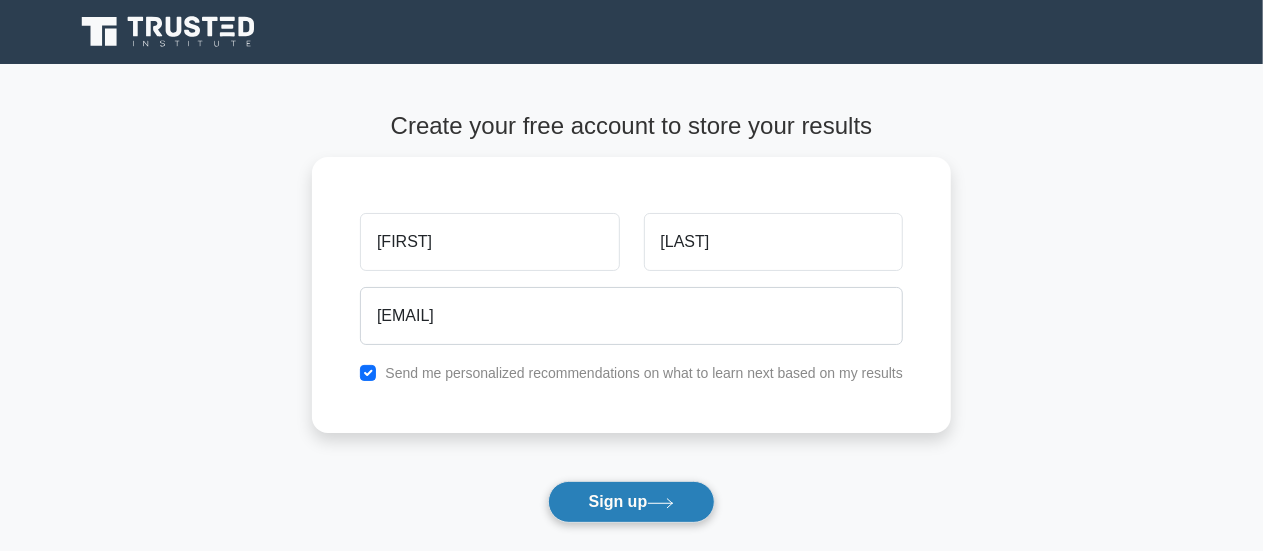 click on "Sign up" at bounding box center (632, 502) 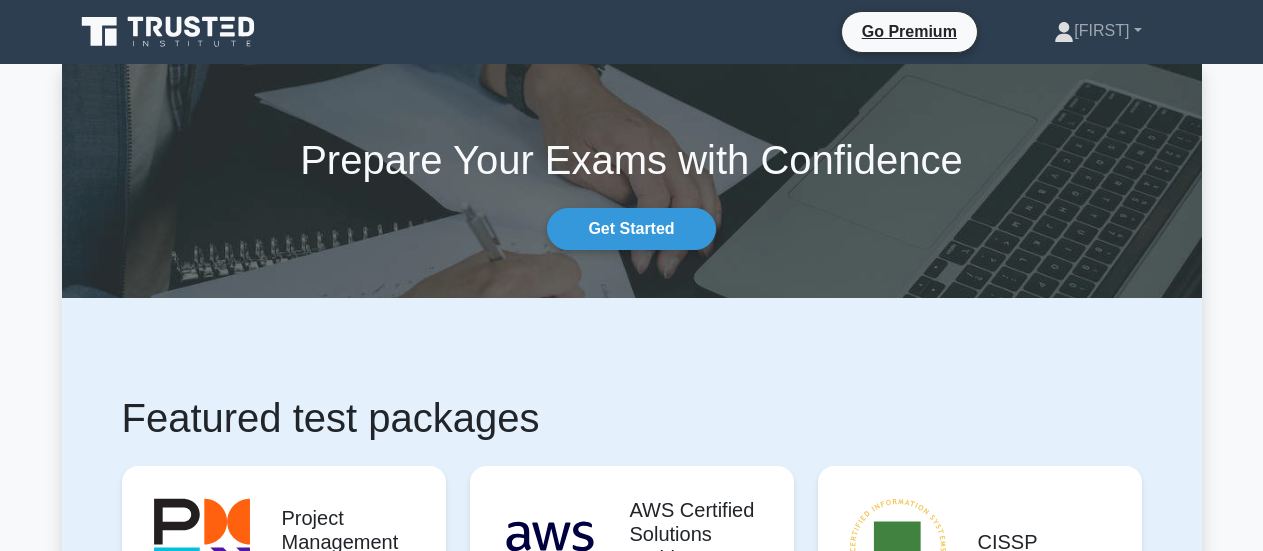 scroll, scrollTop: 0, scrollLeft: 0, axis: both 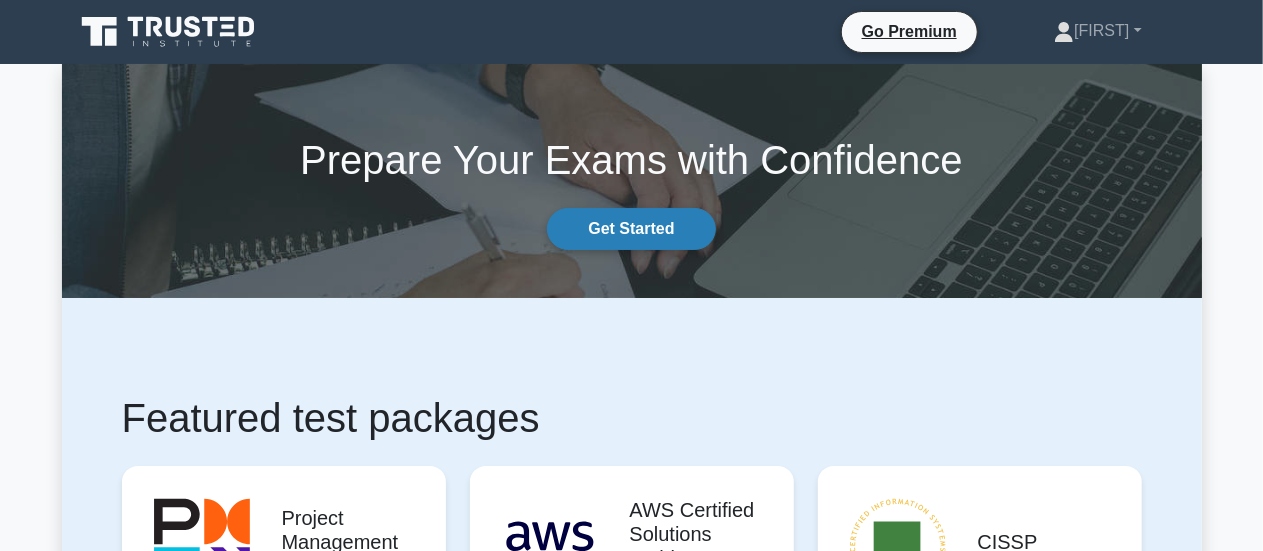 click on "Get Started" at bounding box center [631, 229] 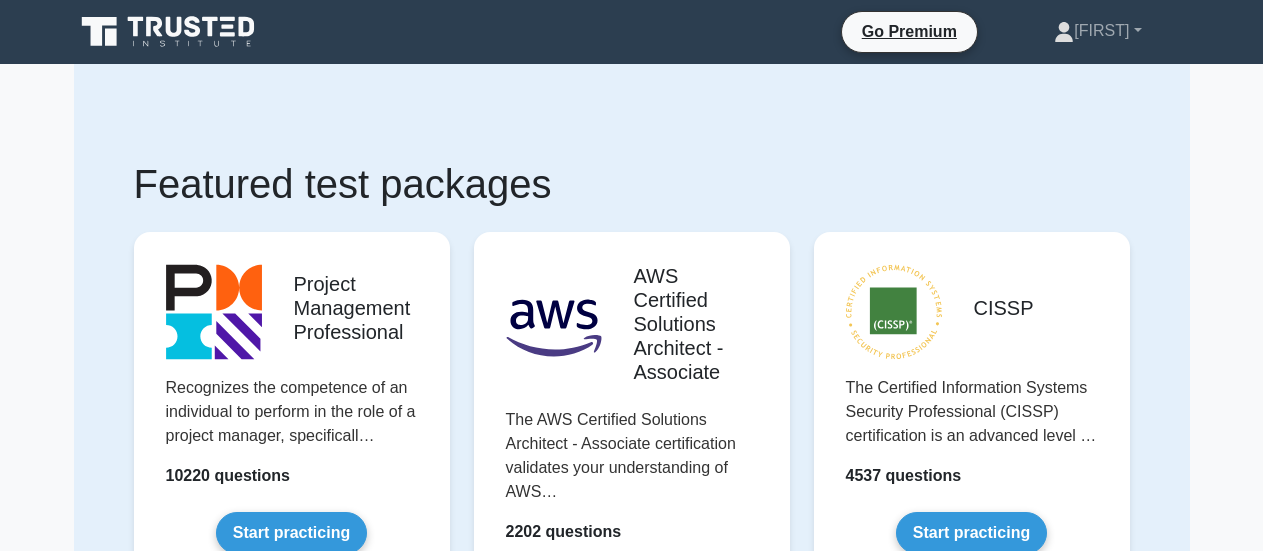 scroll, scrollTop: 0, scrollLeft: 0, axis: both 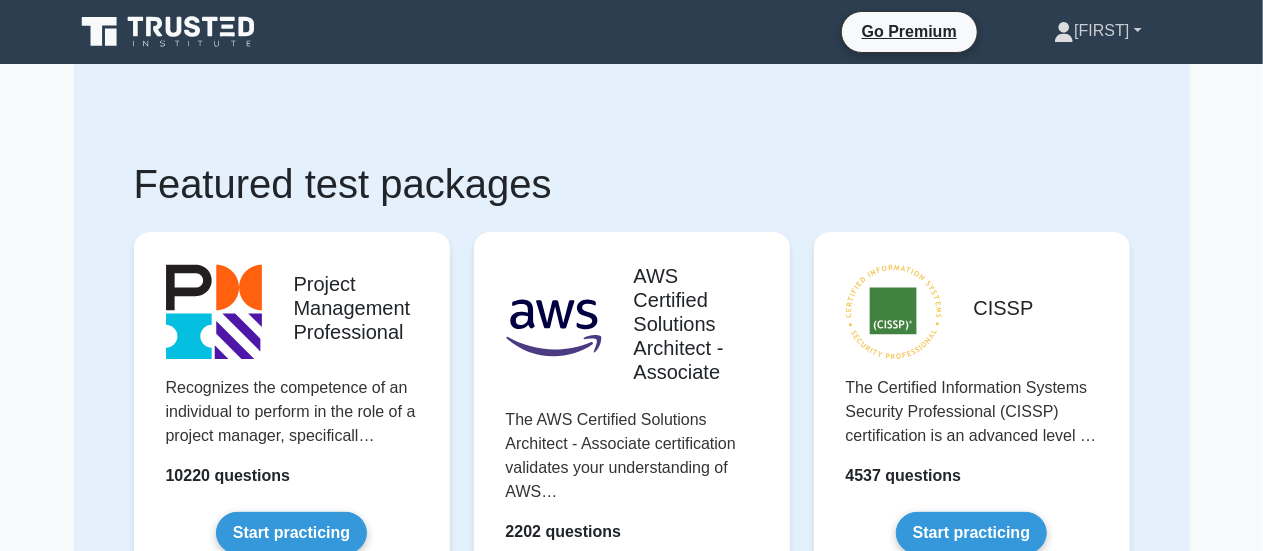 click on "[FIRST]" at bounding box center [1097, 31] 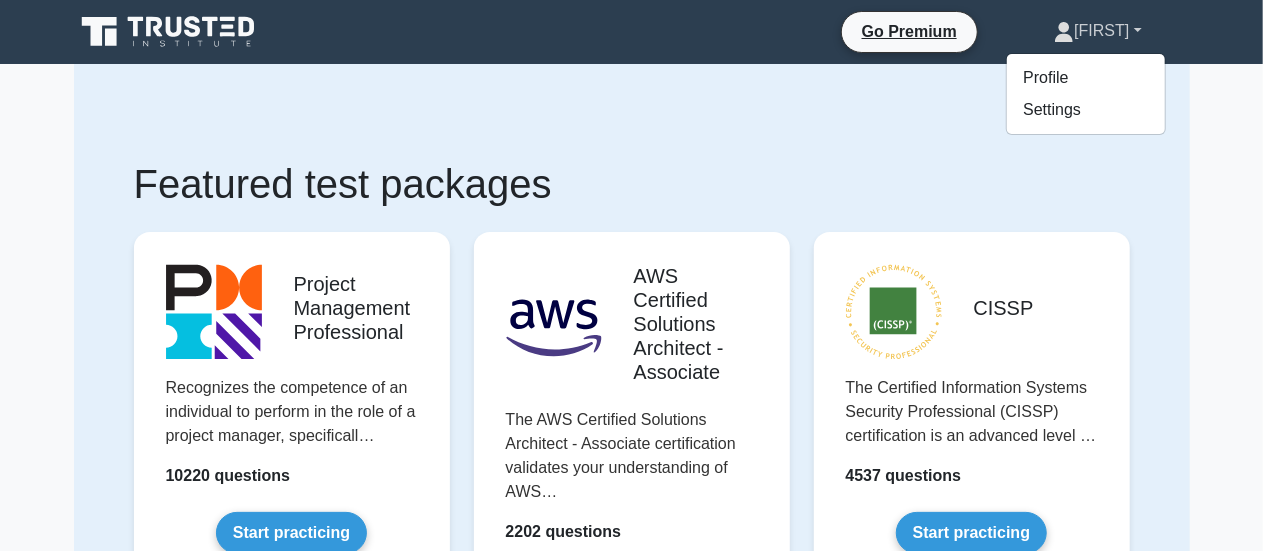 click on "[FIRST]" at bounding box center (1097, 31) 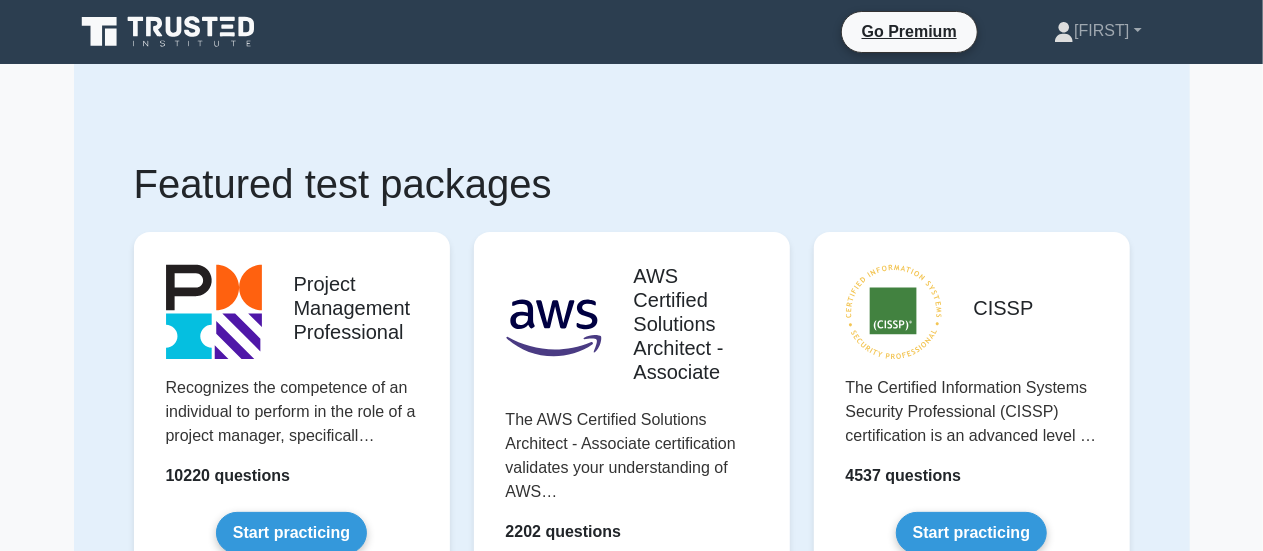 click 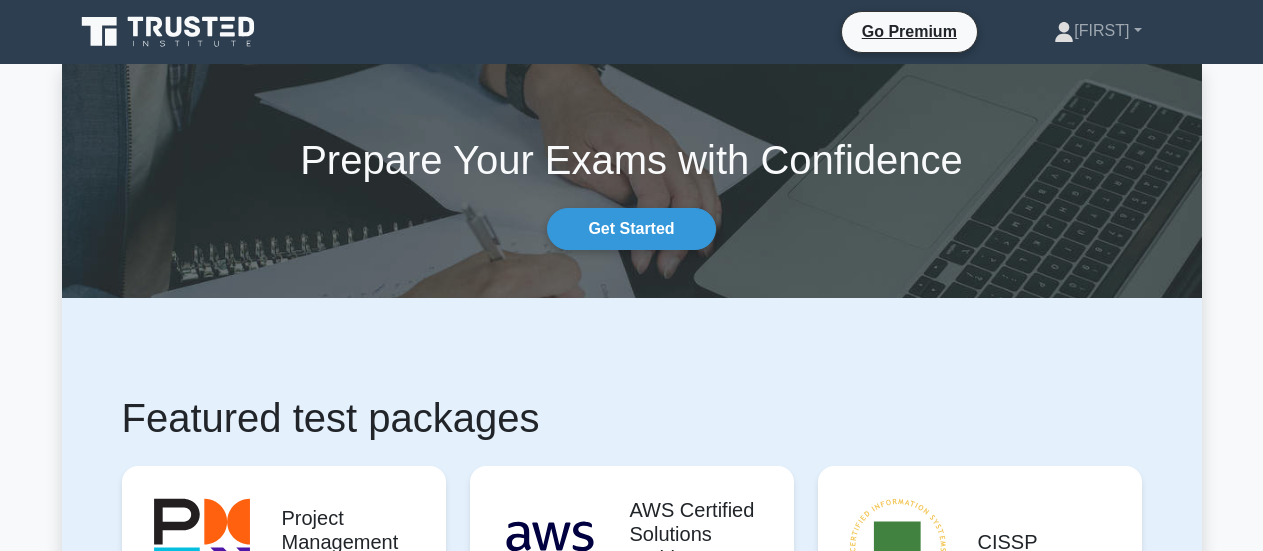 scroll, scrollTop: 6, scrollLeft: 0, axis: vertical 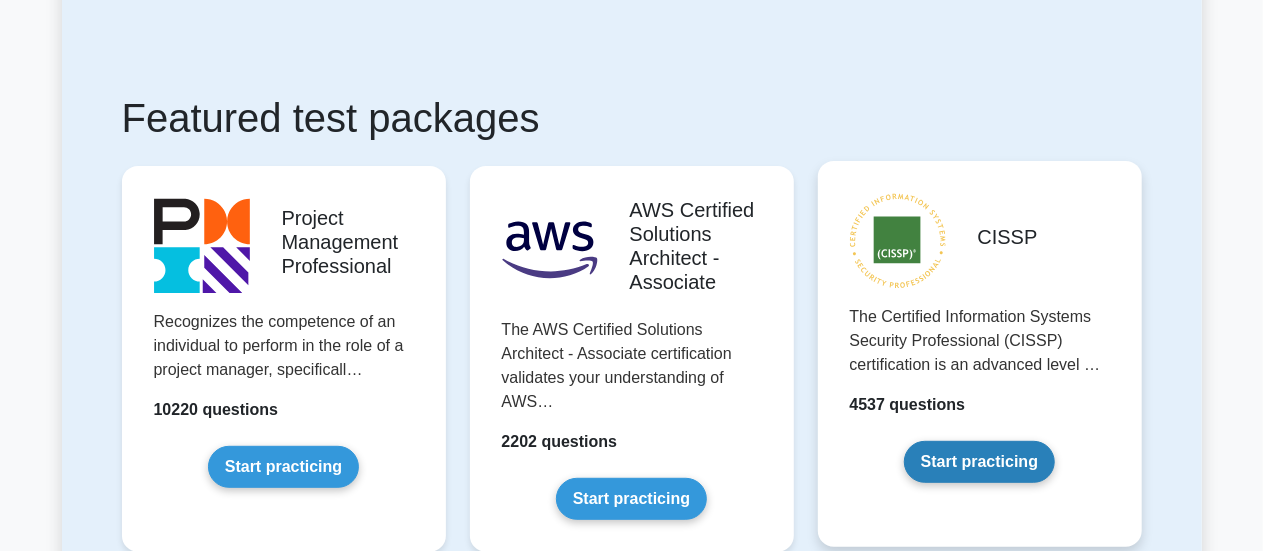 click on "Start practicing" at bounding box center (979, 462) 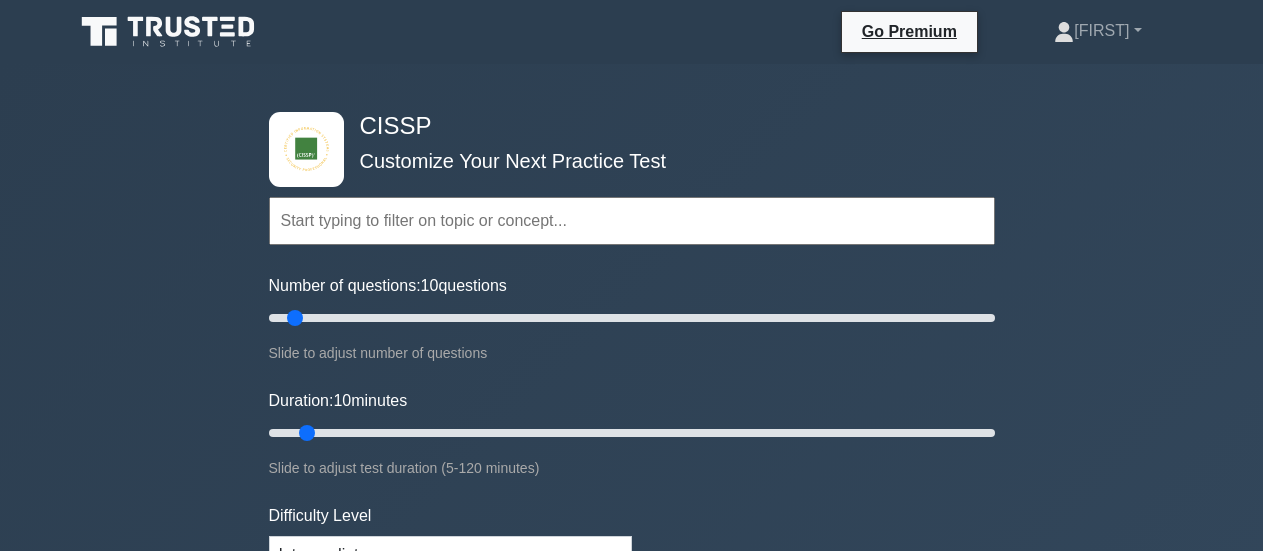 scroll, scrollTop: 0, scrollLeft: 0, axis: both 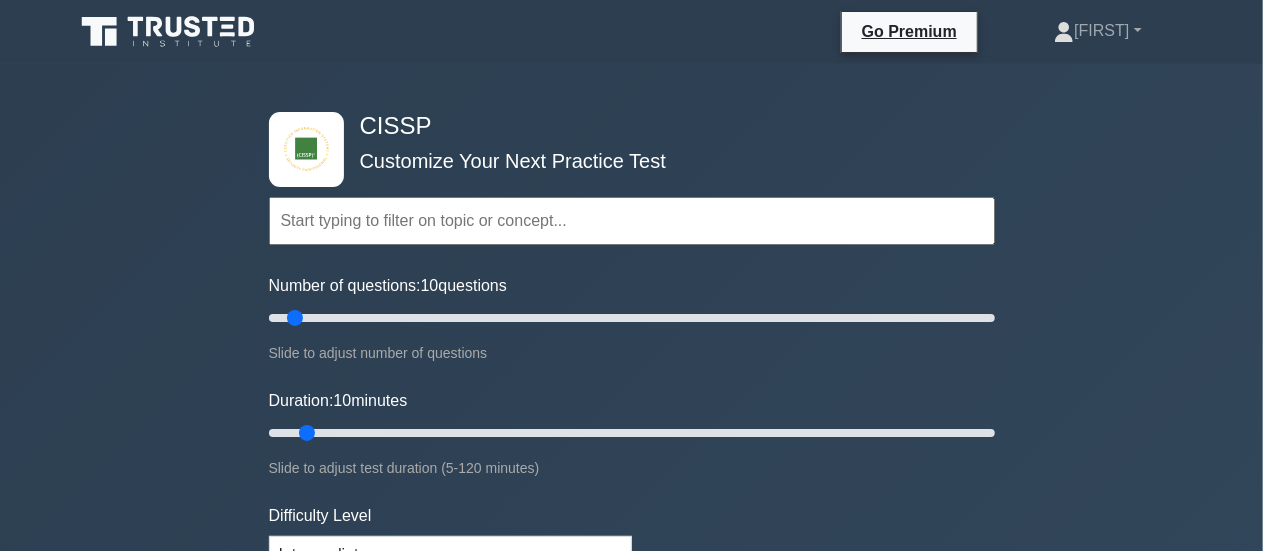 click at bounding box center (632, 221) 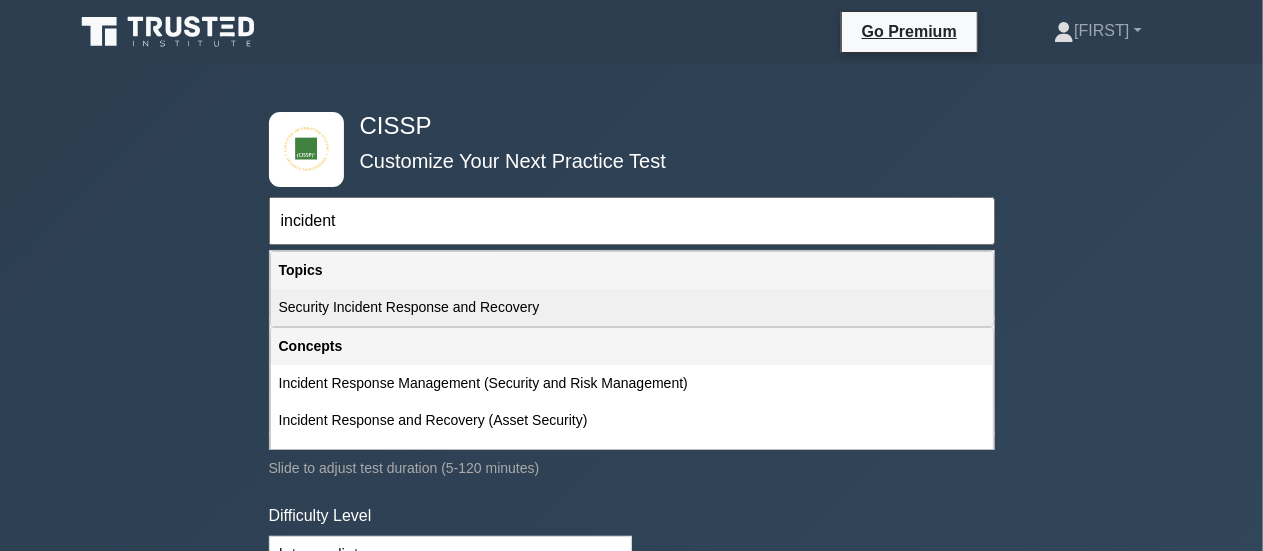click on "Security Incident Response and Recovery" at bounding box center [632, 307] 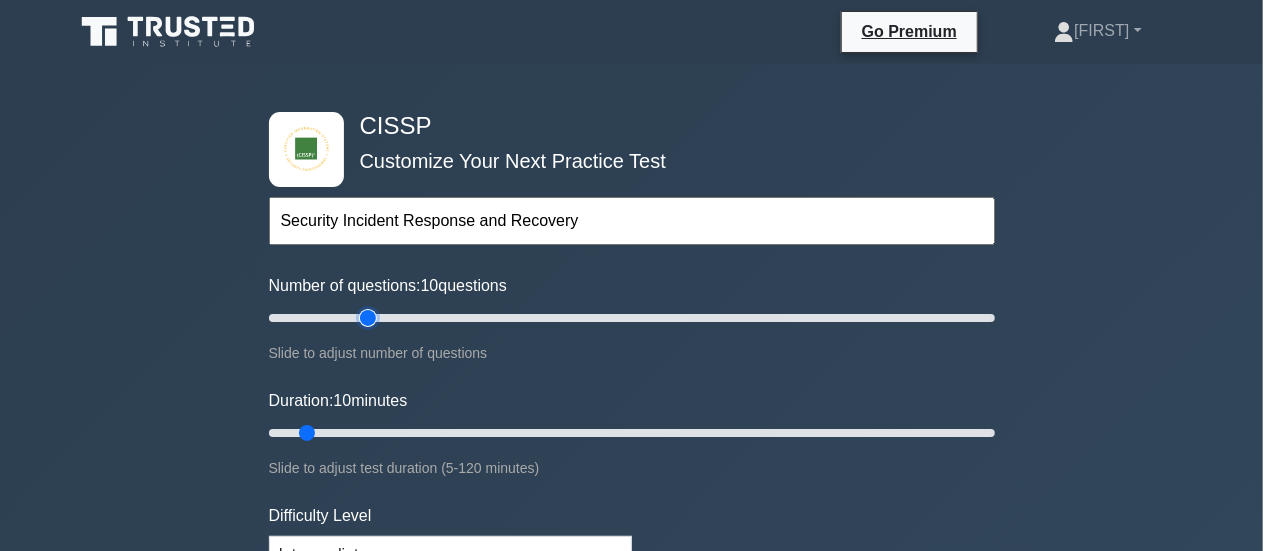 type on "30" 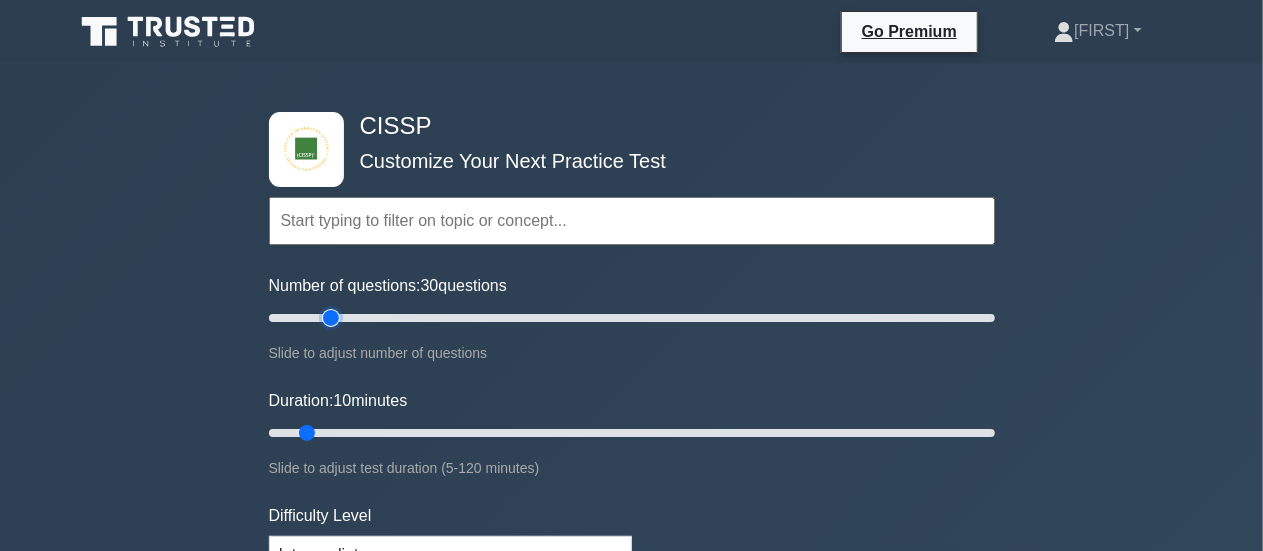 type on "20" 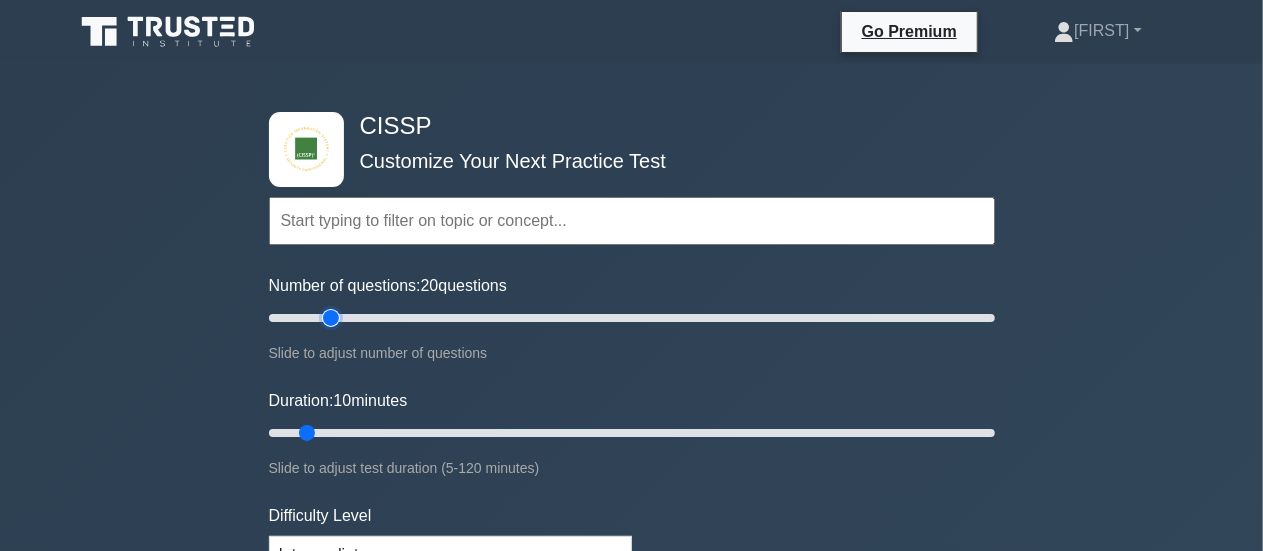 scroll, scrollTop: 100, scrollLeft: 0, axis: vertical 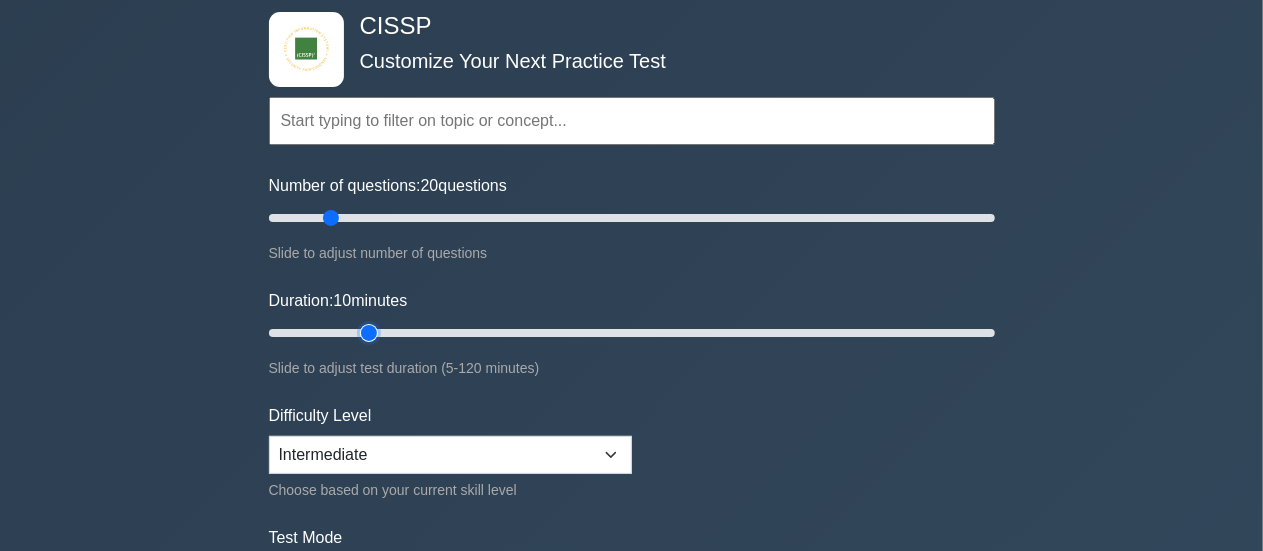 click on "Duration:  10  minutes" at bounding box center (632, 333) 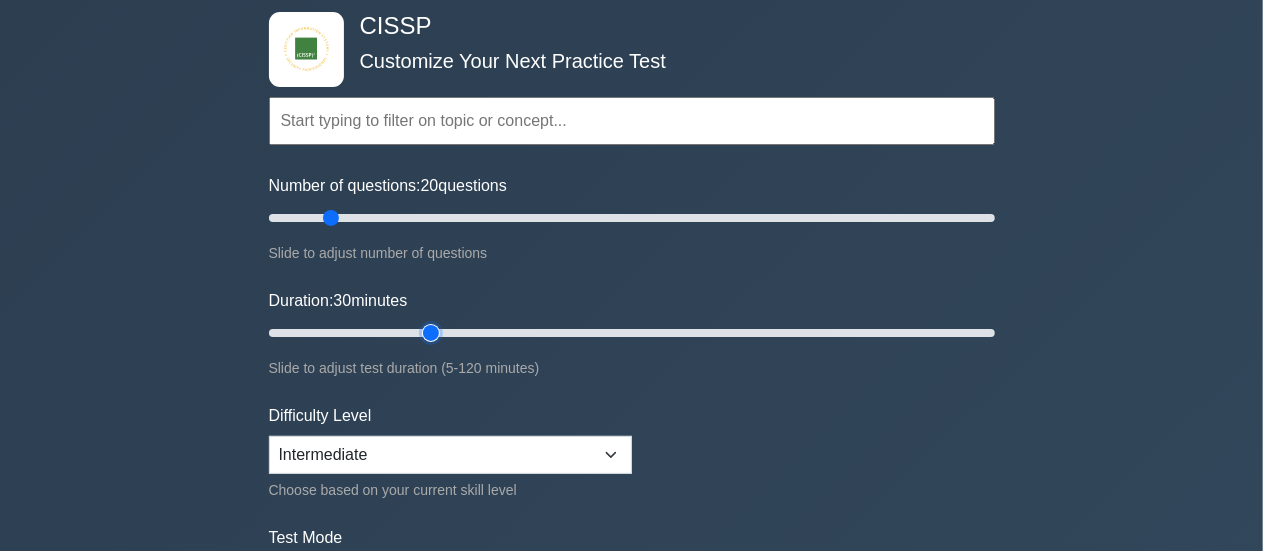 type on "30" 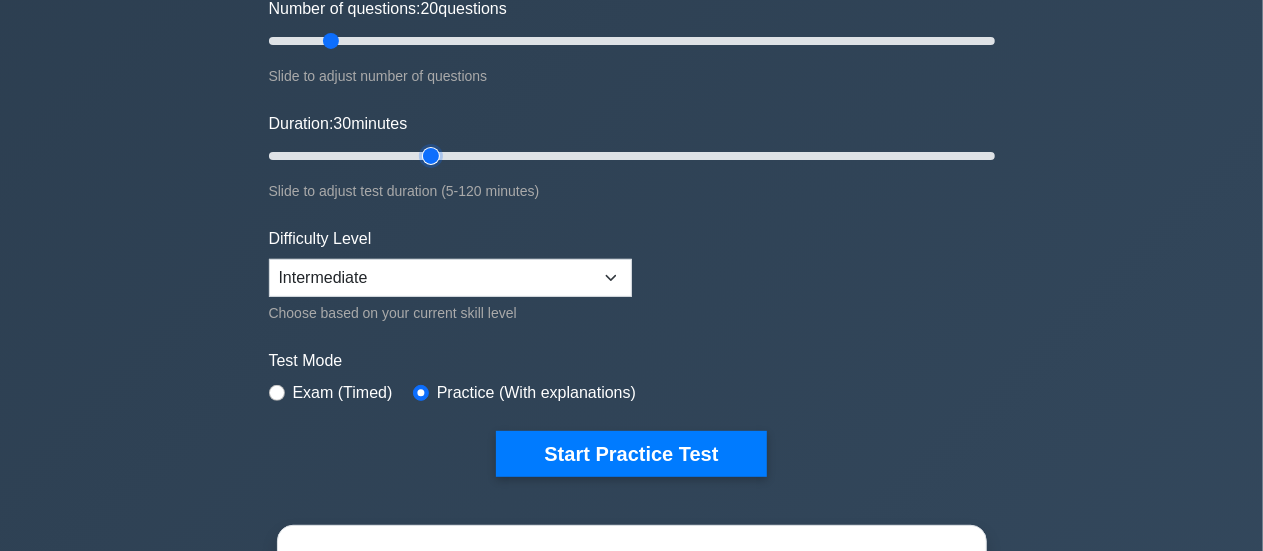 scroll, scrollTop: 300, scrollLeft: 0, axis: vertical 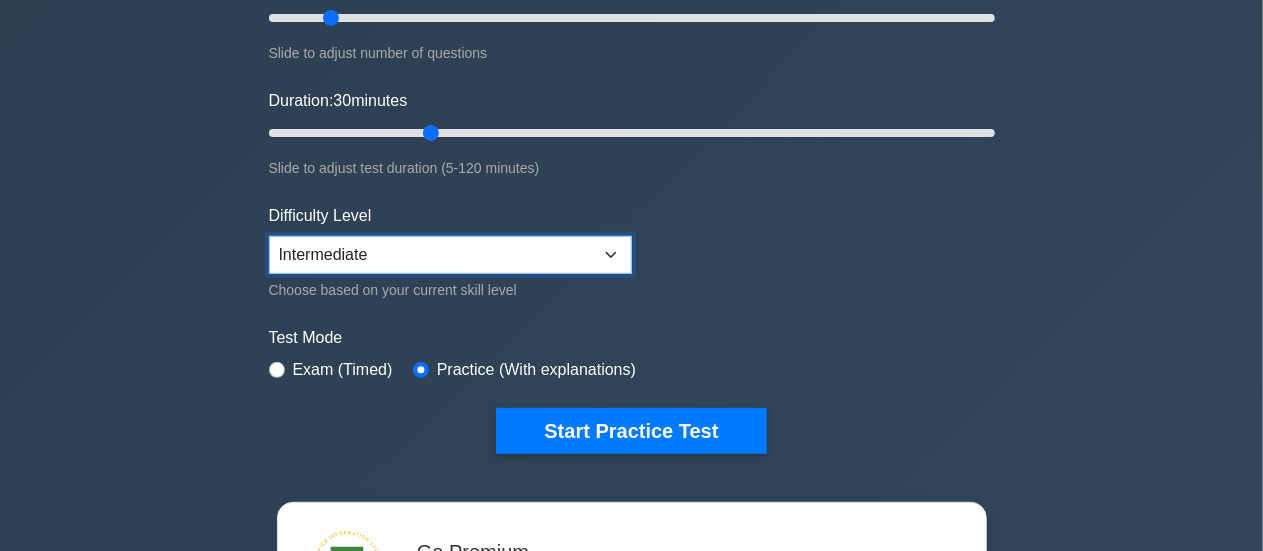 click on "Beginner
Intermediate
Expert" at bounding box center [450, 255] 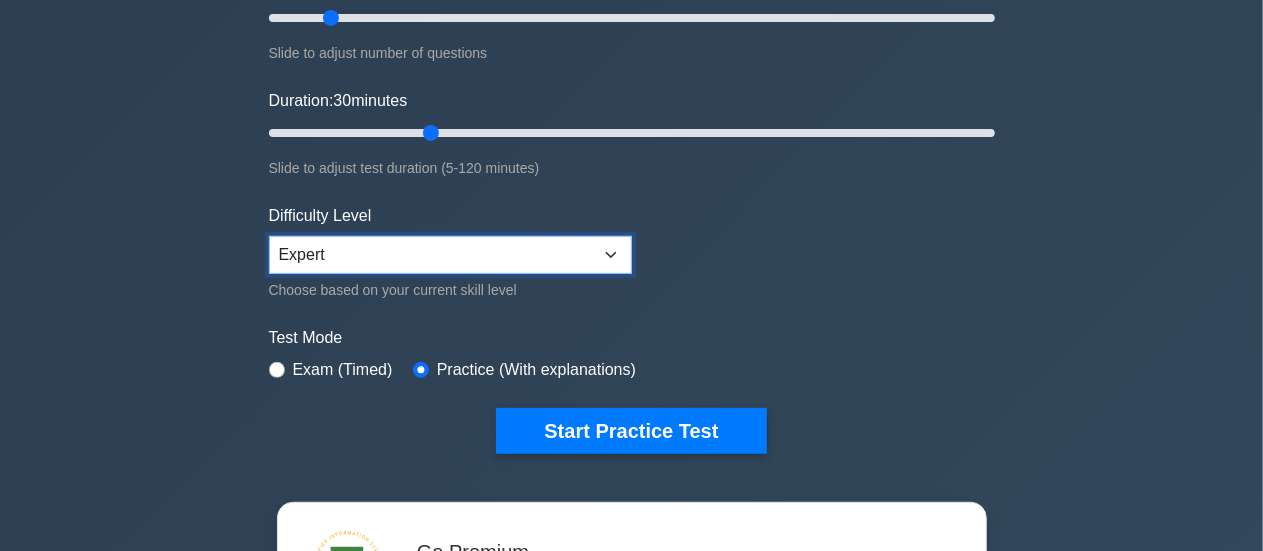 click on "Beginner
Intermediate
Expert" at bounding box center (450, 255) 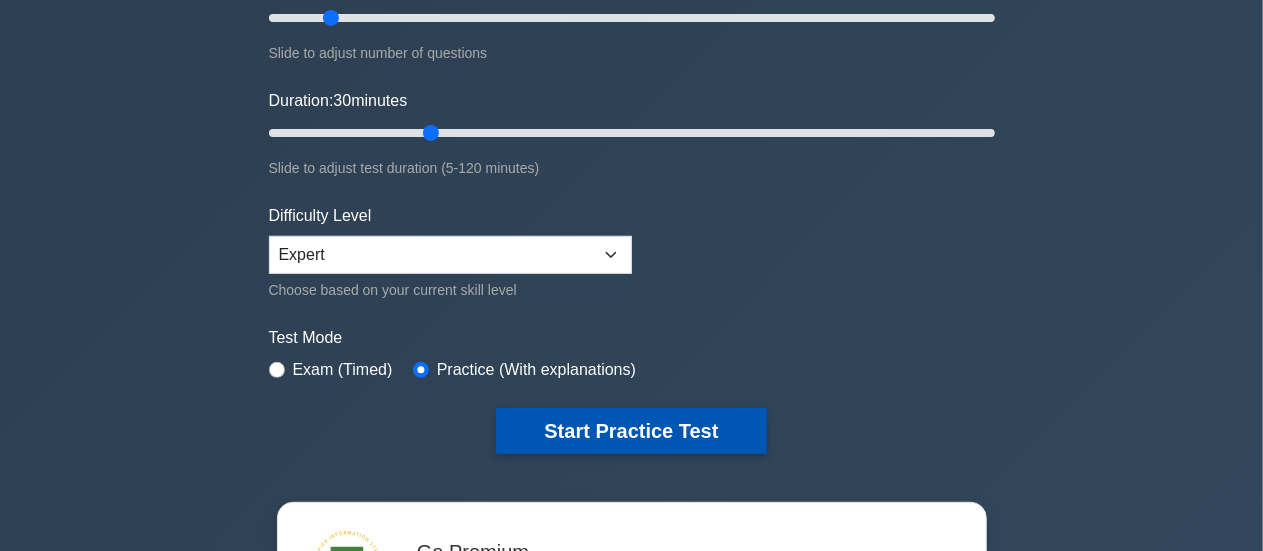 click on "Start Practice Test" at bounding box center (631, 431) 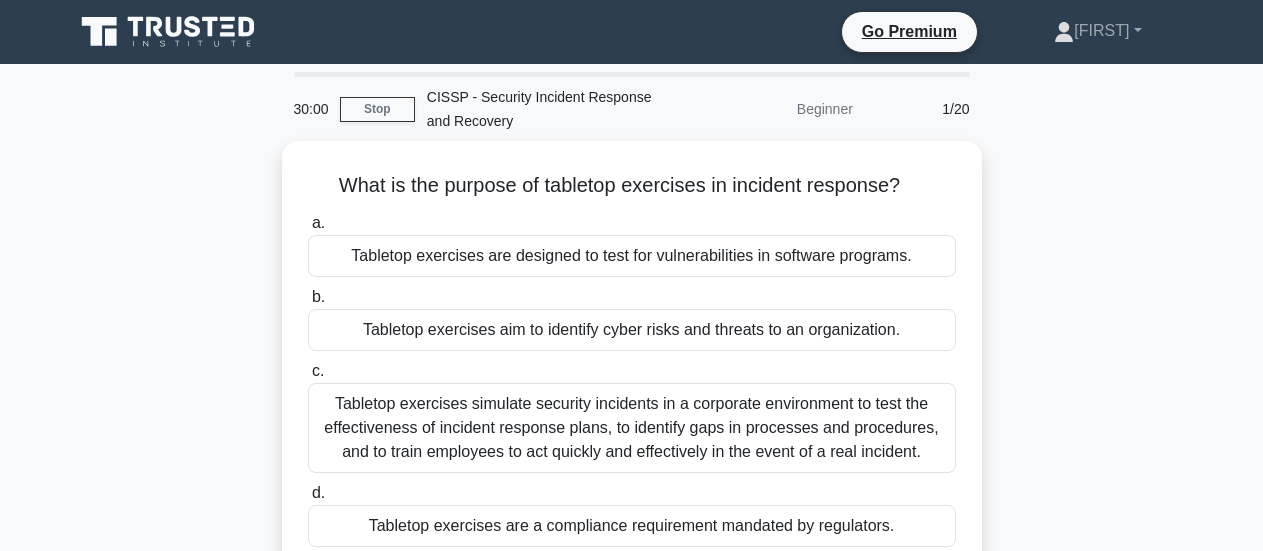 scroll, scrollTop: 0, scrollLeft: 0, axis: both 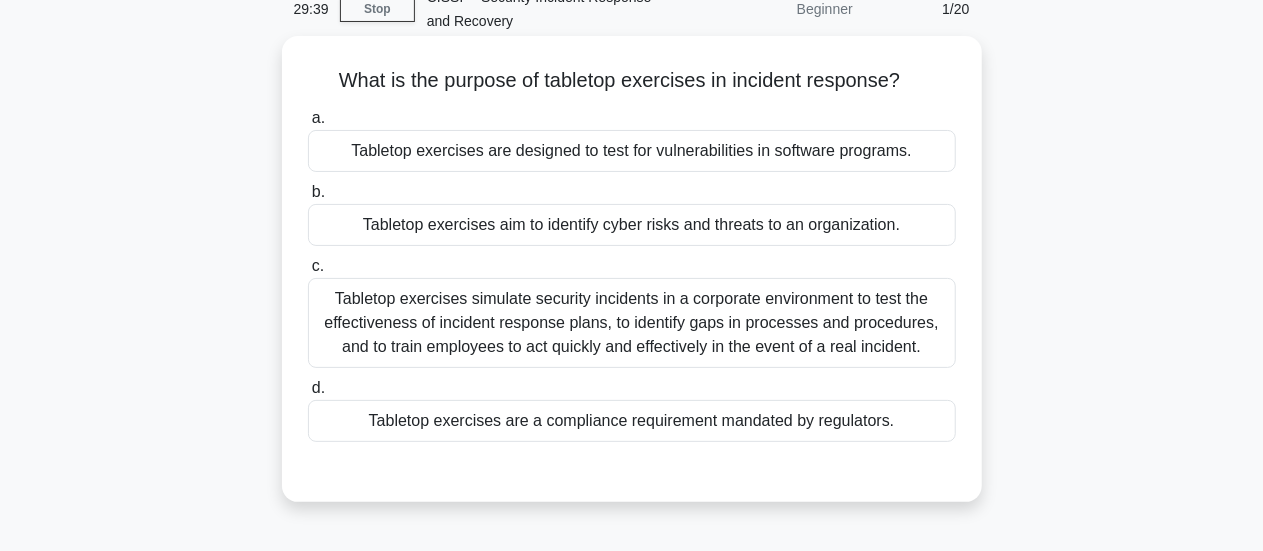 click on "Tabletop exercises simulate security incidents in a corporate environment to test the effectiveness of incident response plans, to identify gaps in processes and procedures, and to train employees to act quickly and effectively in the event of a real incident." at bounding box center [632, 323] 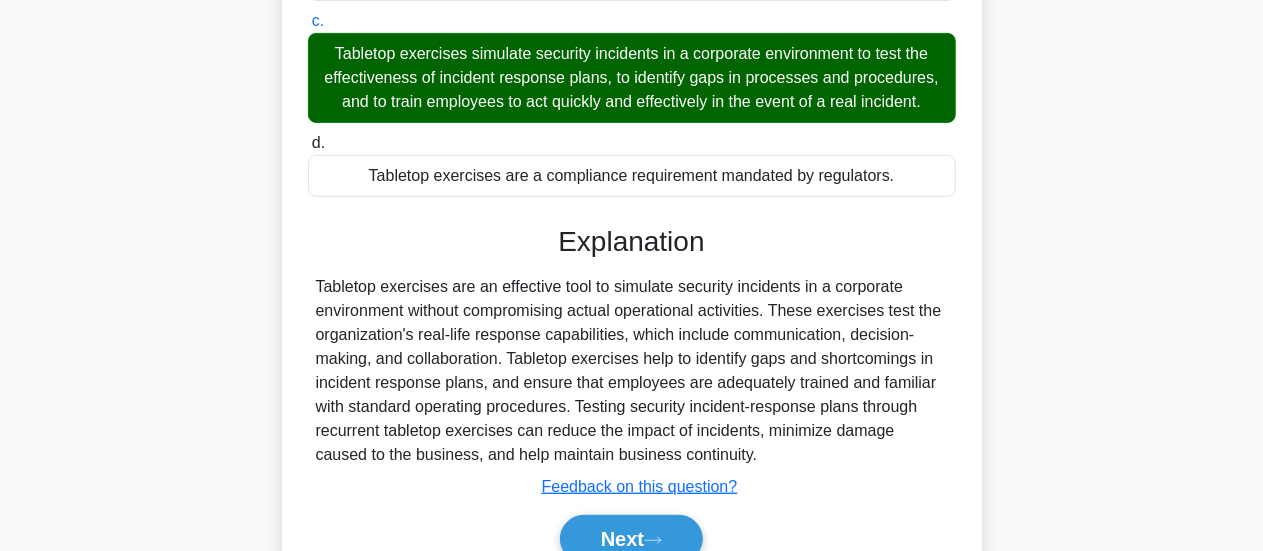 scroll, scrollTop: 400, scrollLeft: 0, axis: vertical 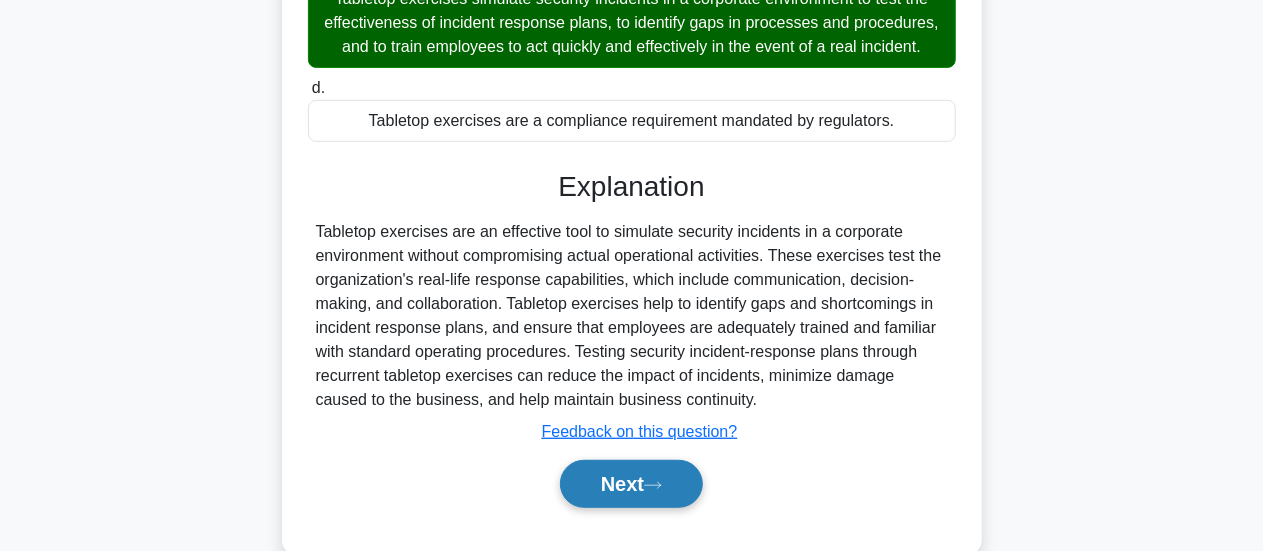 click on "Next" at bounding box center (631, 484) 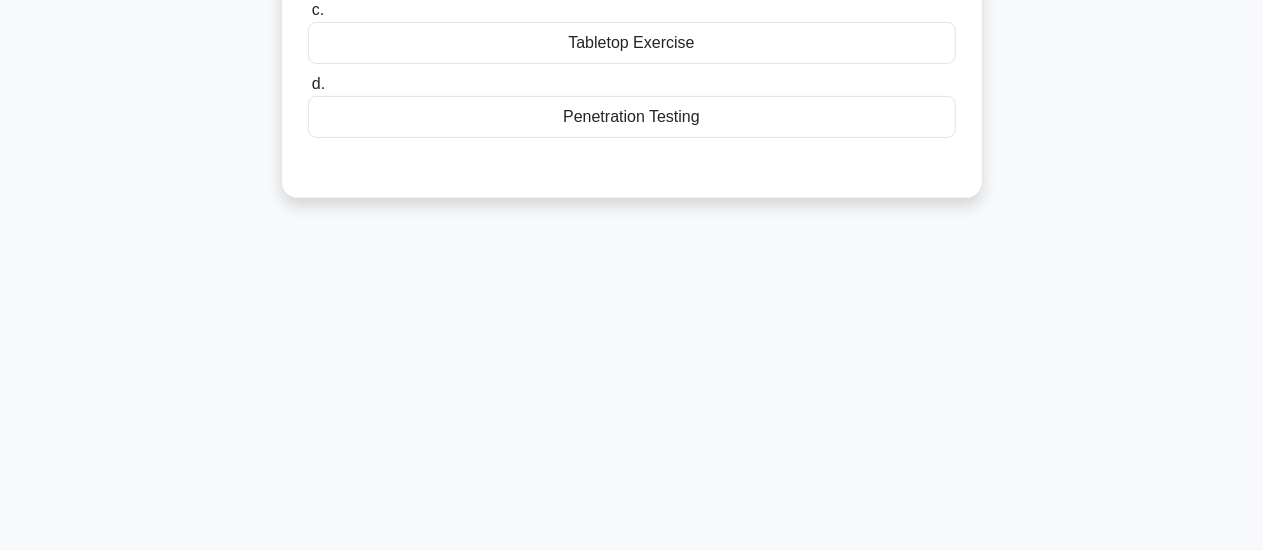 scroll, scrollTop: 100, scrollLeft: 0, axis: vertical 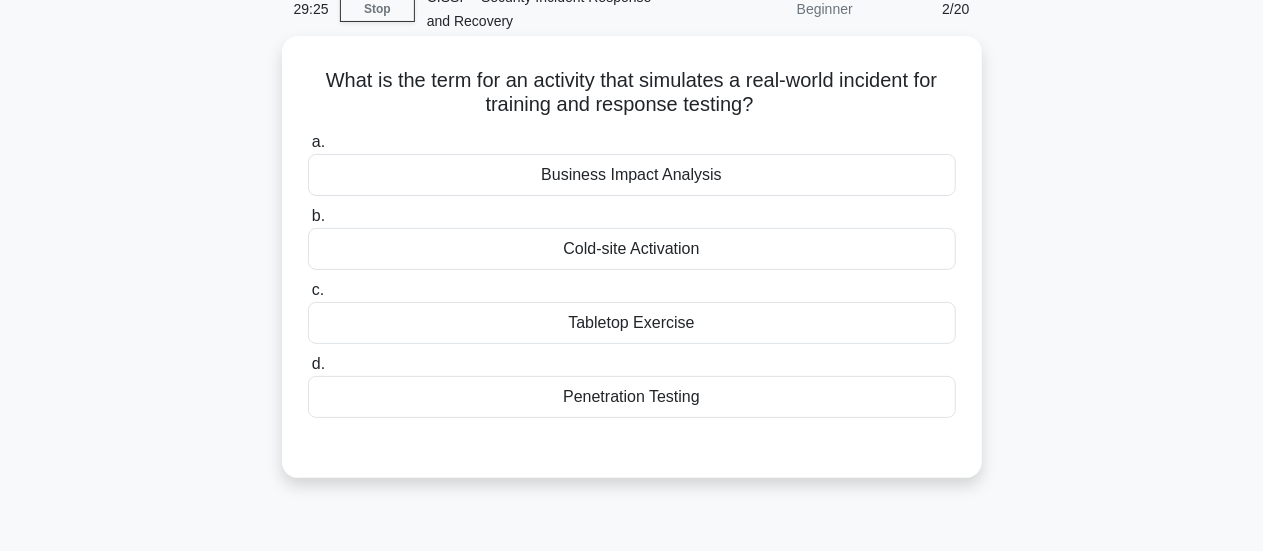 click on "Tabletop Exercise" at bounding box center (632, 323) 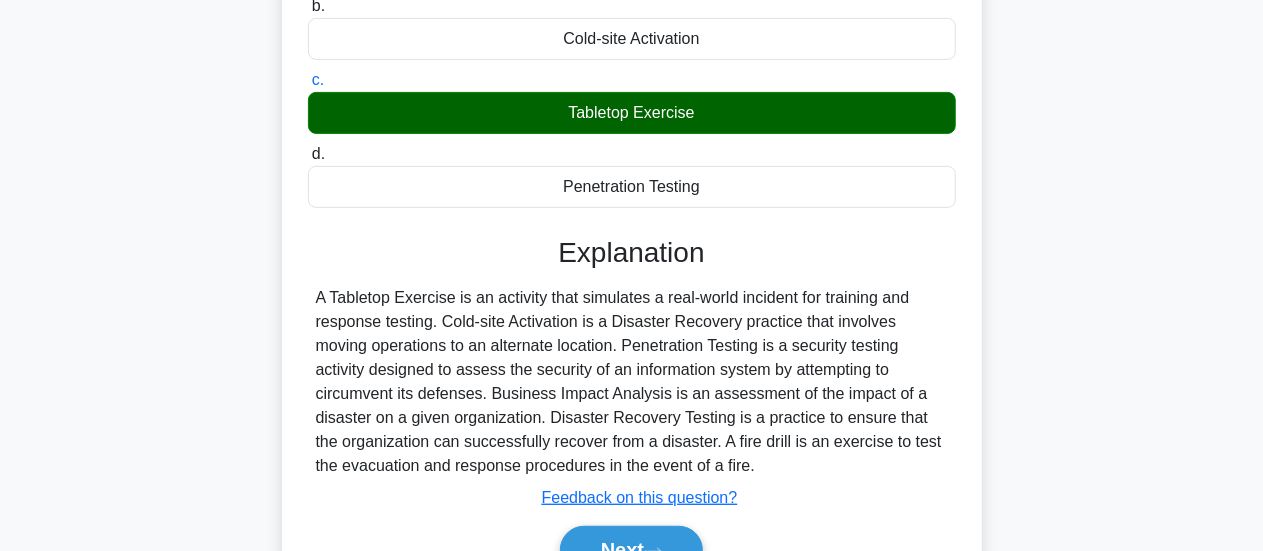 scroll, scrollTop: 500, scrollLeft: 0, axis: vertical 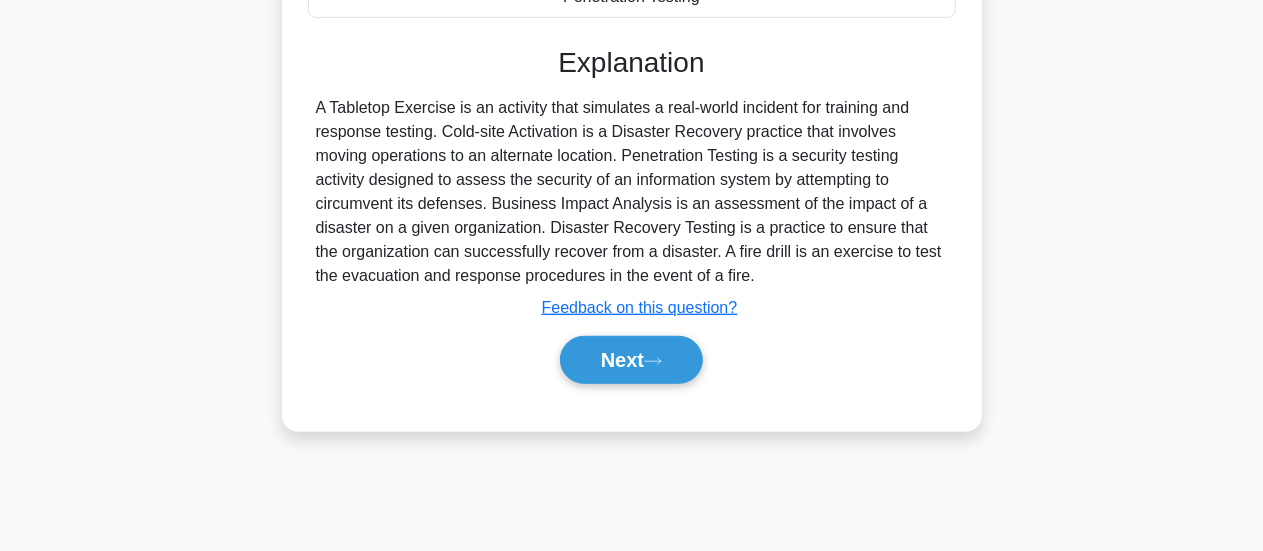 click on "a.
Business Impact Analysis
b.
Cold-site Activation
c. d." at bounding box center [632, 67] 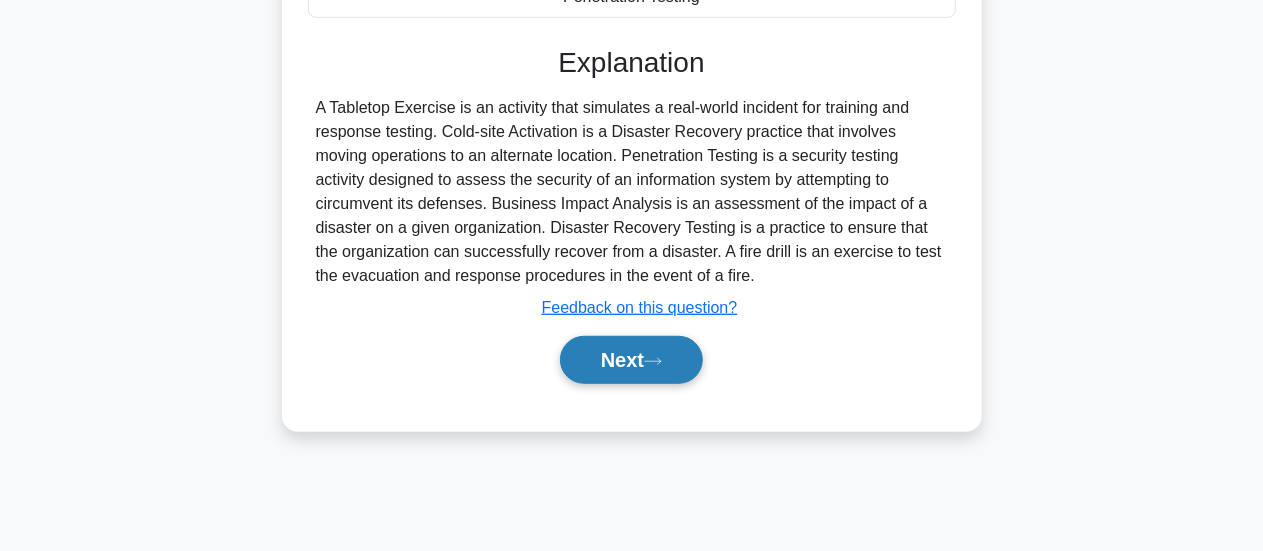 click on "Next" at bounding box center (631, 360) 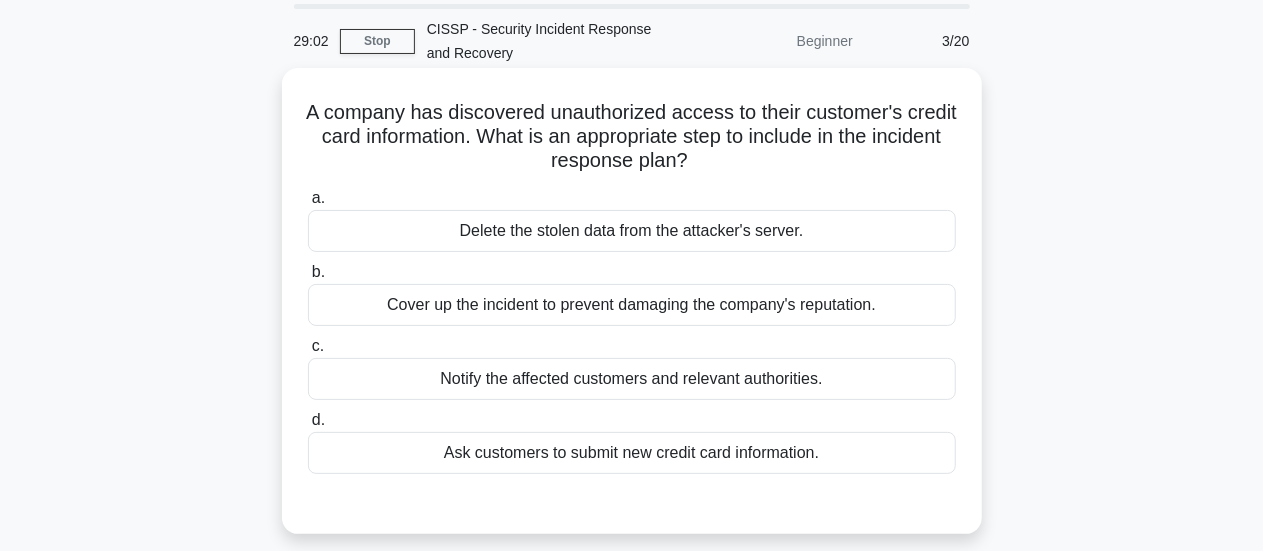 scroll, scrollTop: 100, scrollLeft: 0, axis: vertical 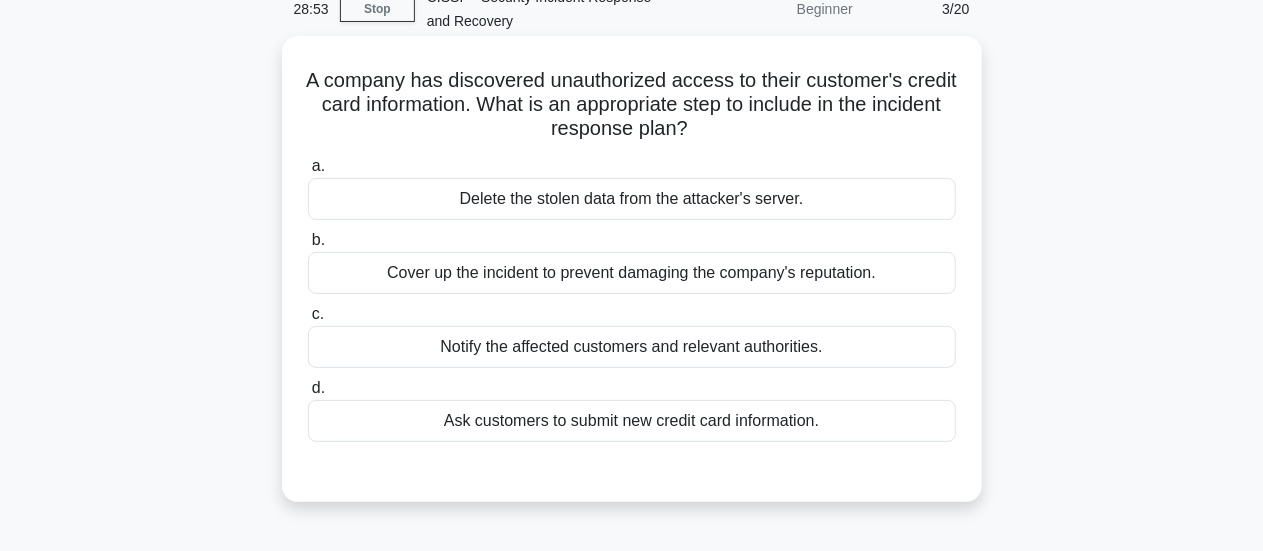 click on "Notify the affected customers and relevant authorities." at bounding box center (632, 347) 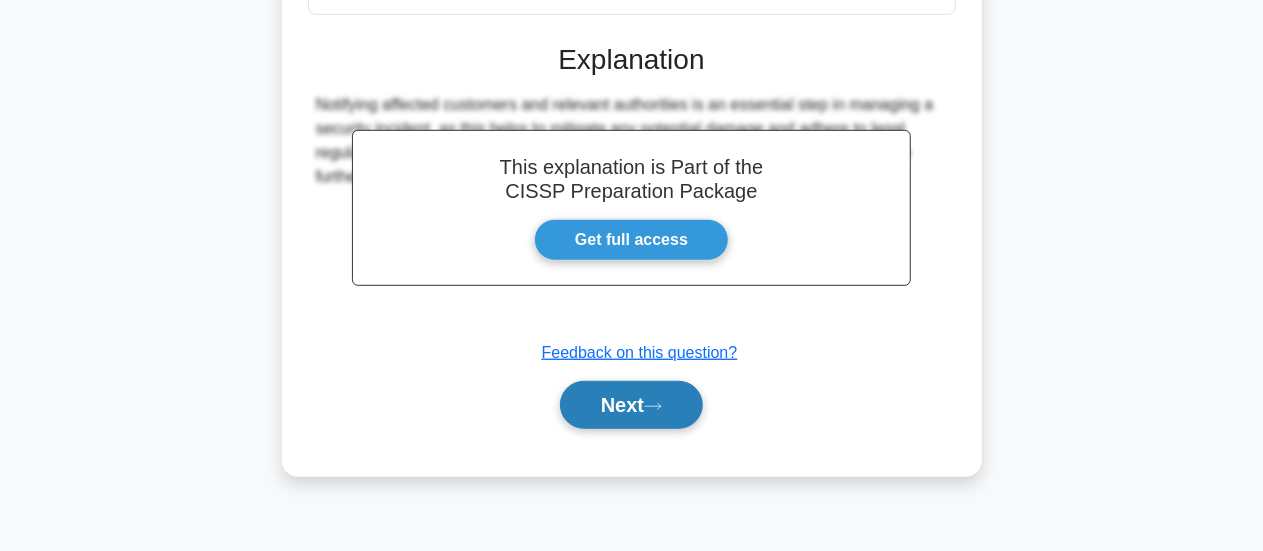 scroll, scrollTop: 529, scrollLeft: 0, axis: vertical 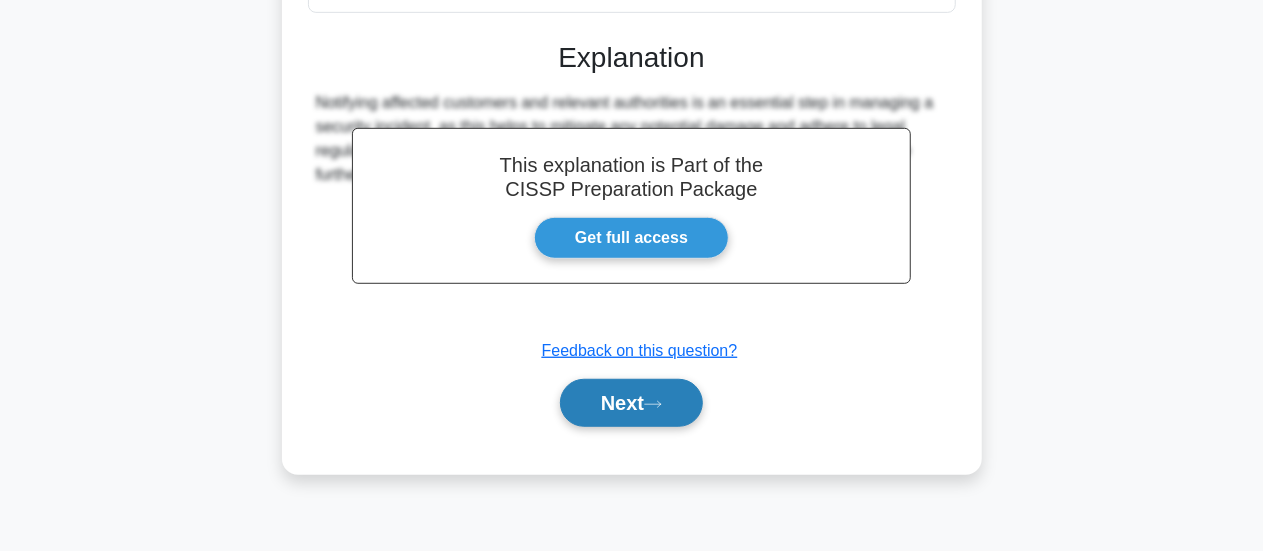click on "Next" at bounding box center (631, 403) 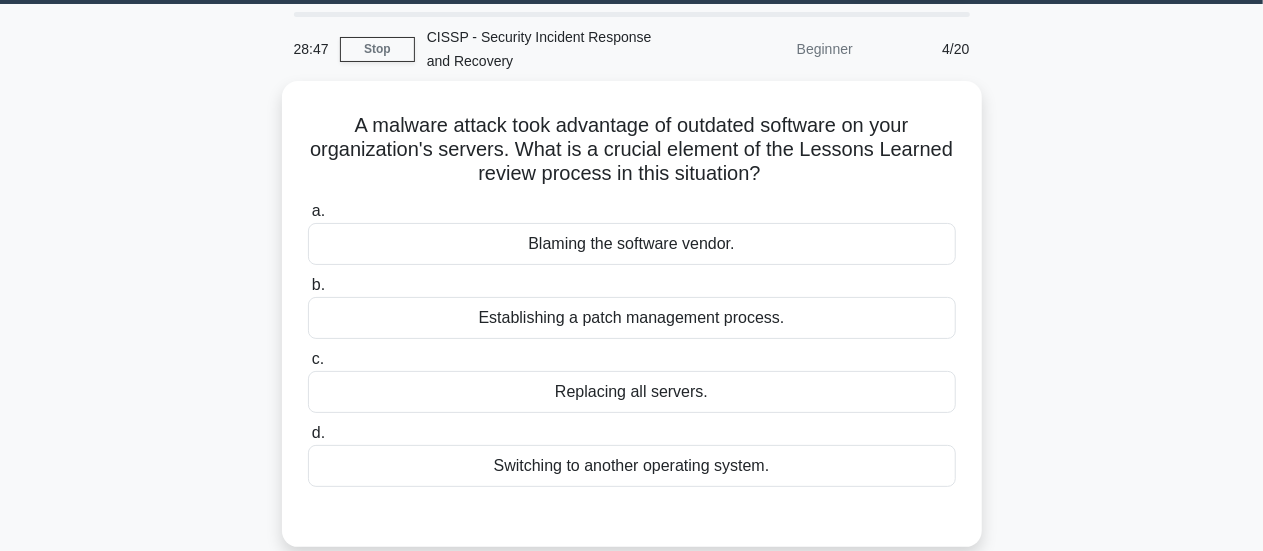 scroll, scrollTop: 29, scrollLeft: 0, axis: vertical 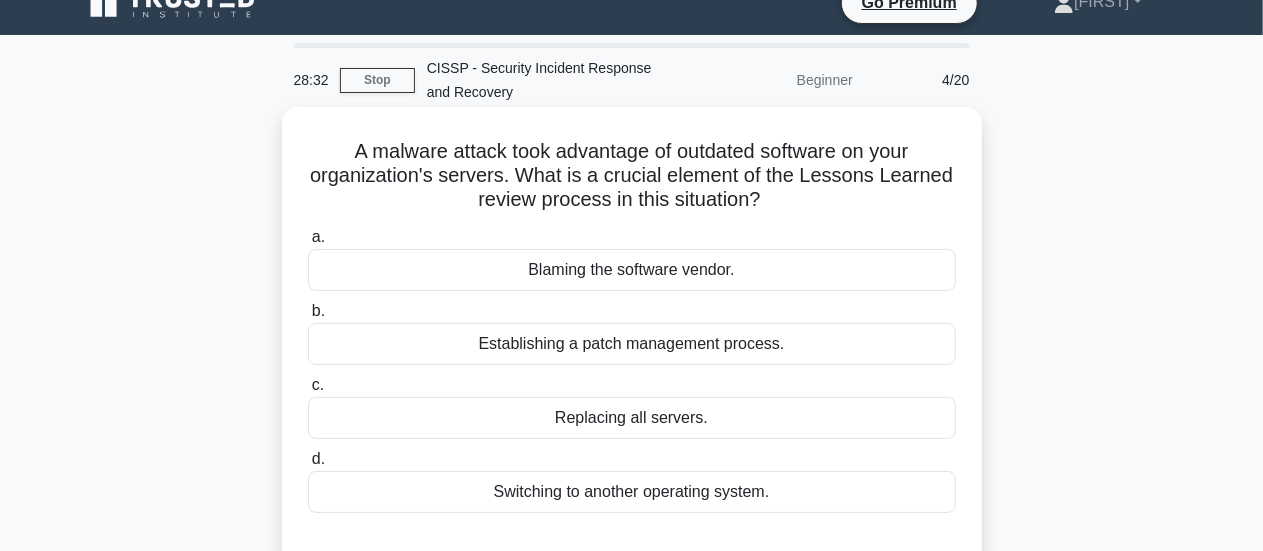 click on "Establishing a patch management process." at bounding box center (632, 344) 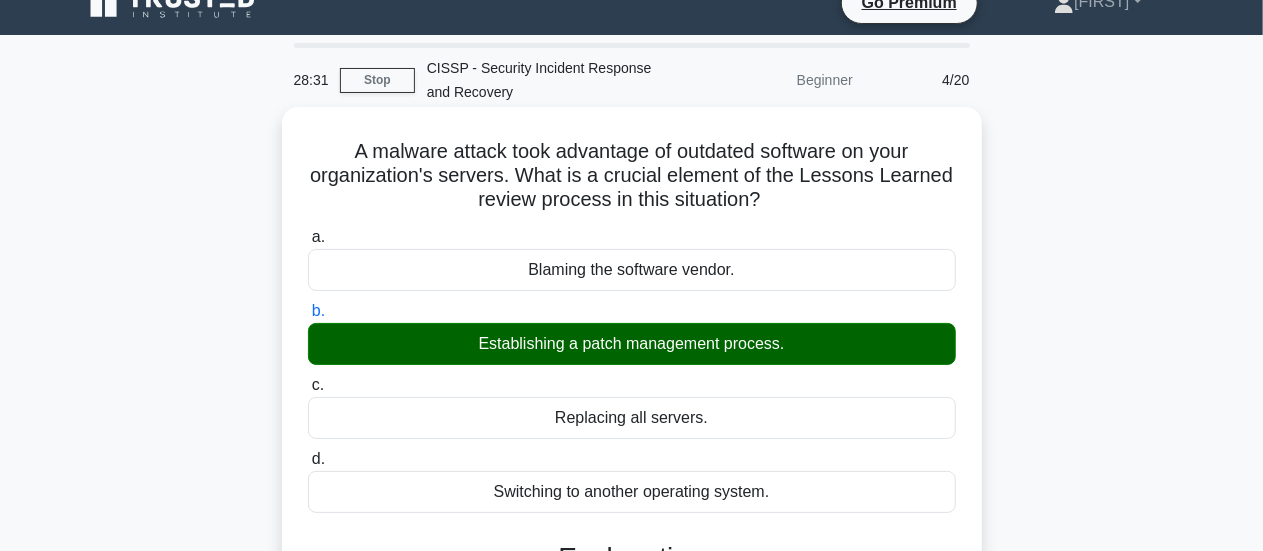 scroll, scrollTop: 529, scrollLeft: 0, axis: vertical 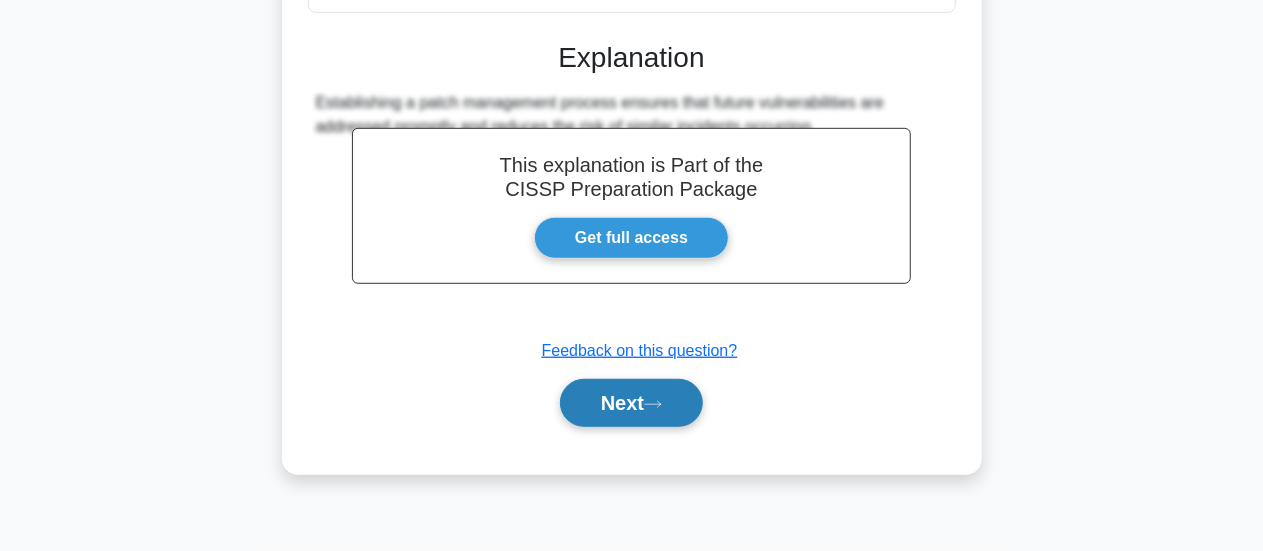 click on "Next" at bounding box center [631, 403] 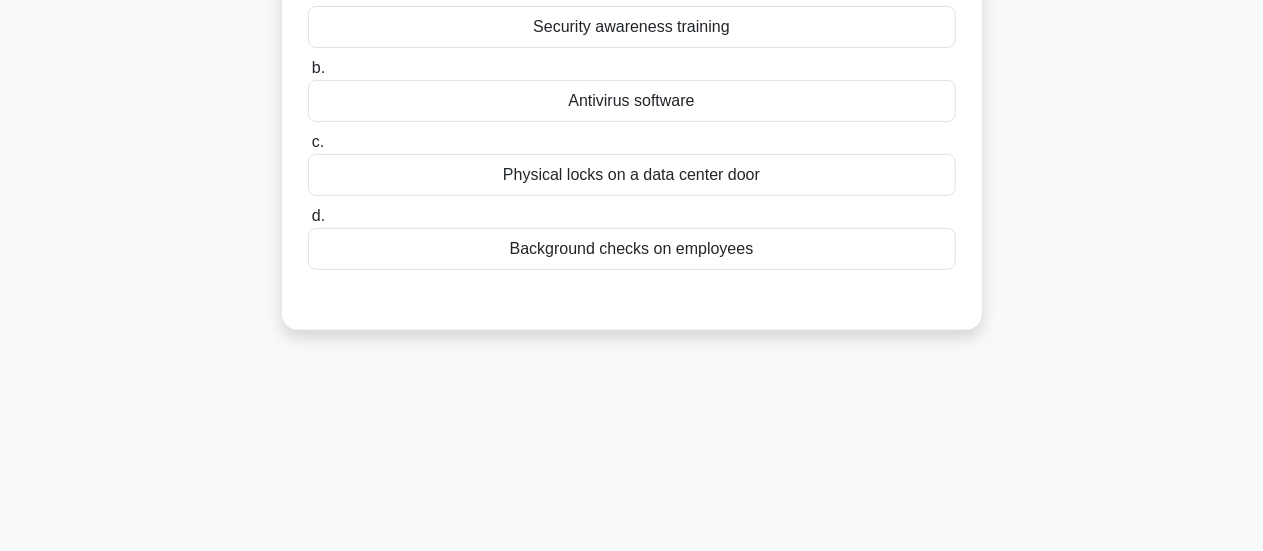 scroll, scrollTop: 129, scrollLeft: 0, axis: vertical 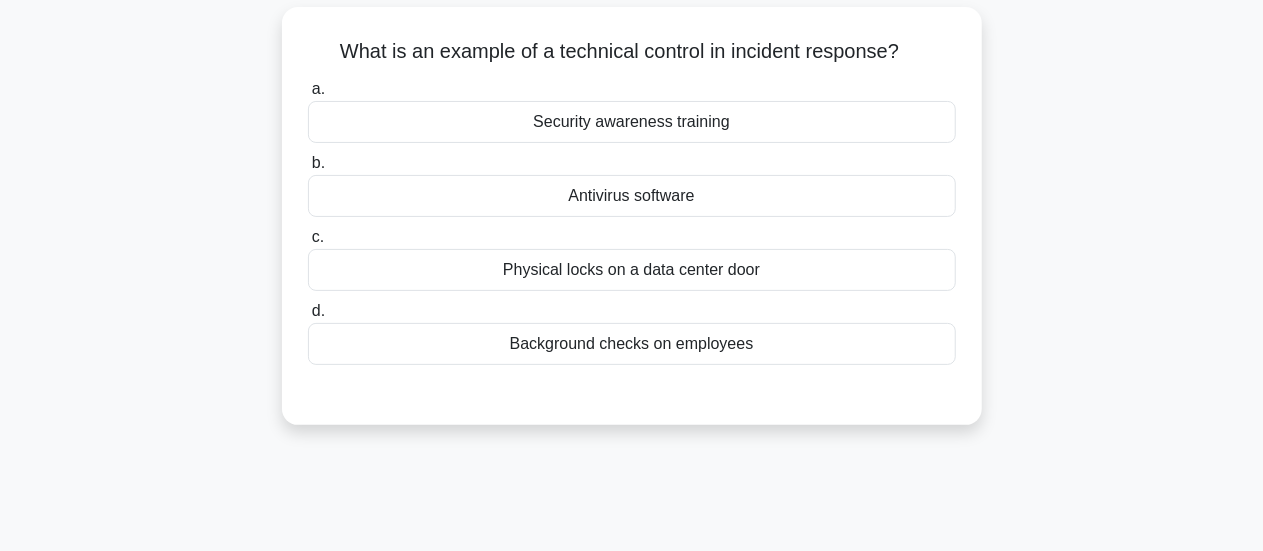 click on "Antivirus software" at bounding box center [632, 196] 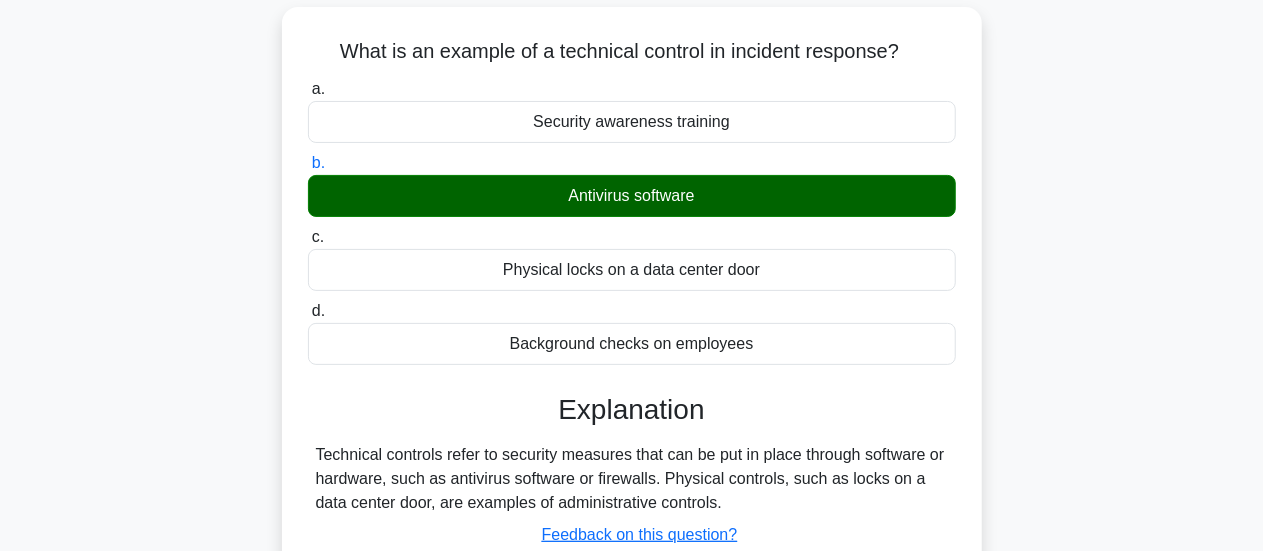 scroll, scrollTop: 529, scrollLeft: 0, axis: vertical 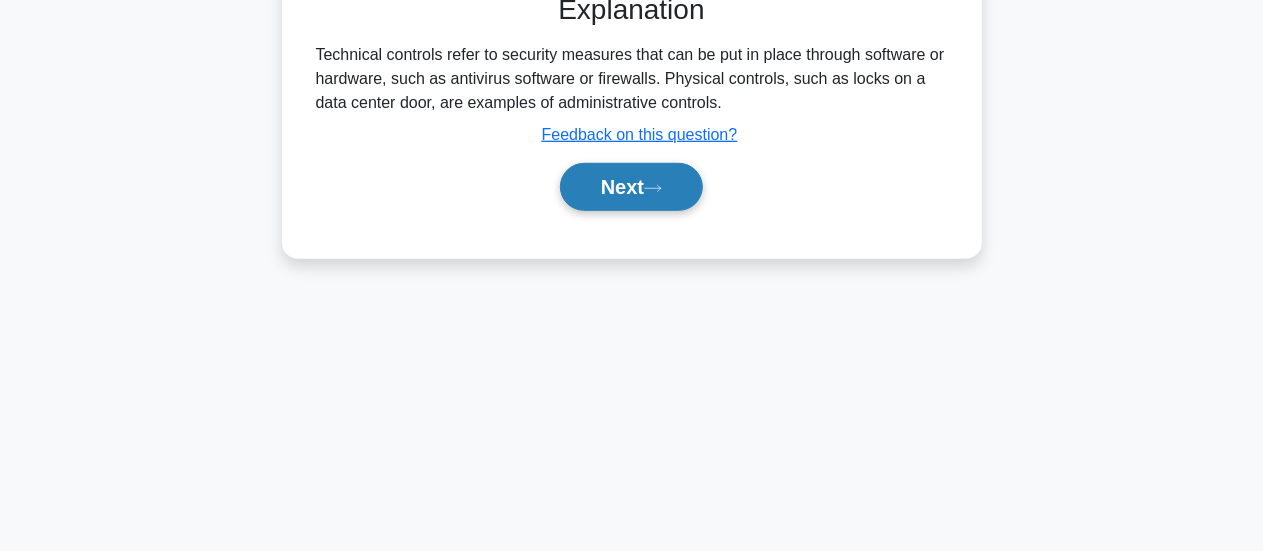 click on "Next" at bounding box center [631, 187] 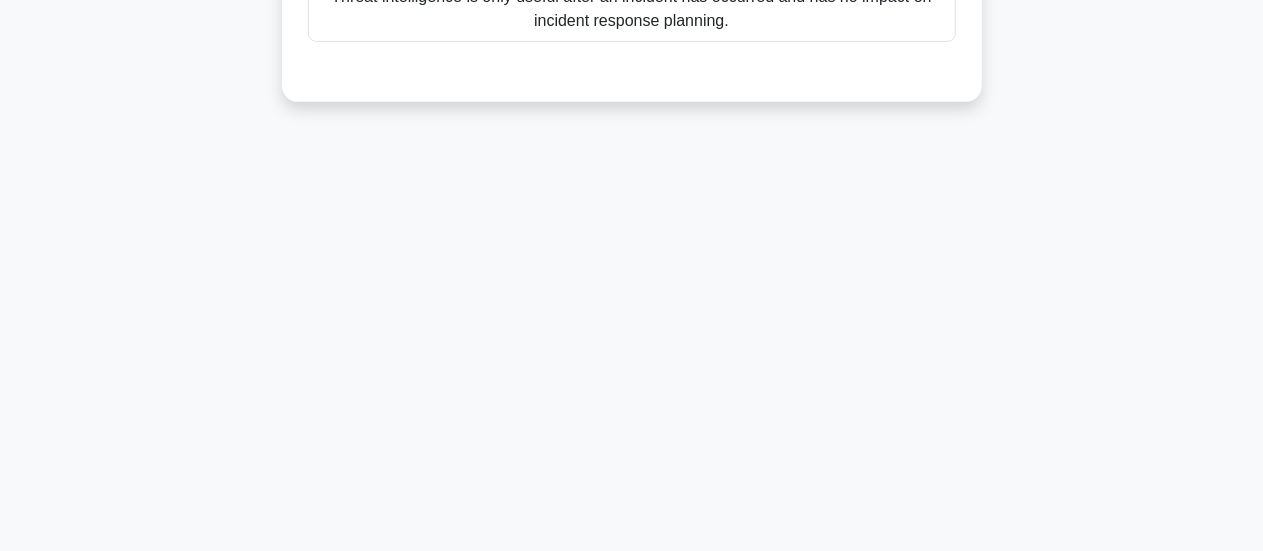 scroll, scrollTop: 129, scrollLeft: 0, axis: vertical 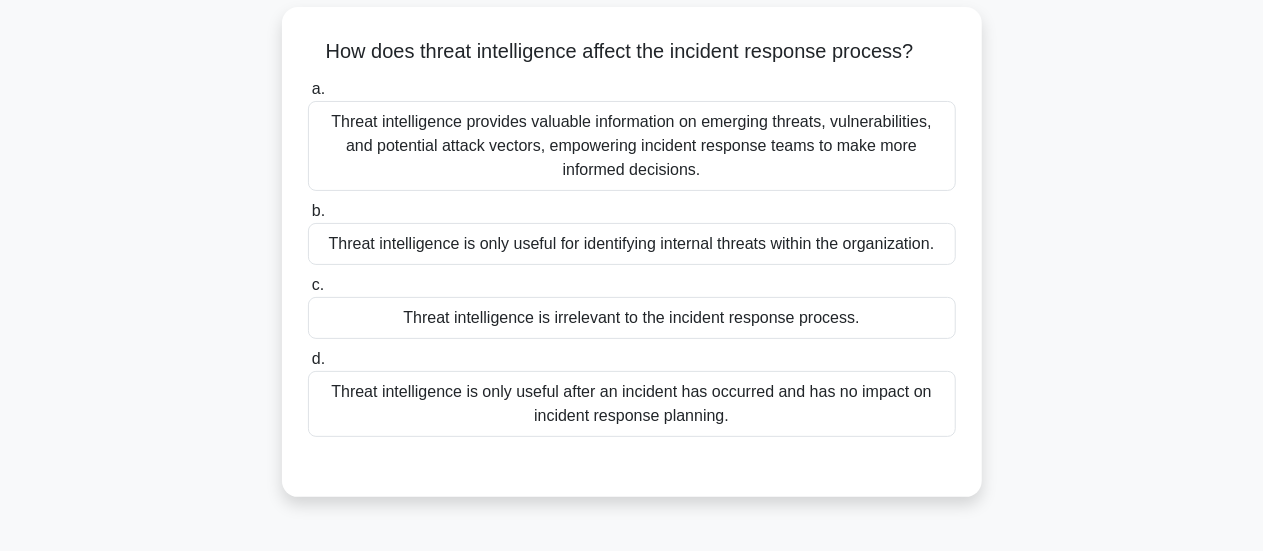 click on "Threat intelligence provides valuable information on emerging threats, vulnerabilities, and potential attack vectors, empowering incident response teams to make more informed decisions." at bounding box center [632, 146] 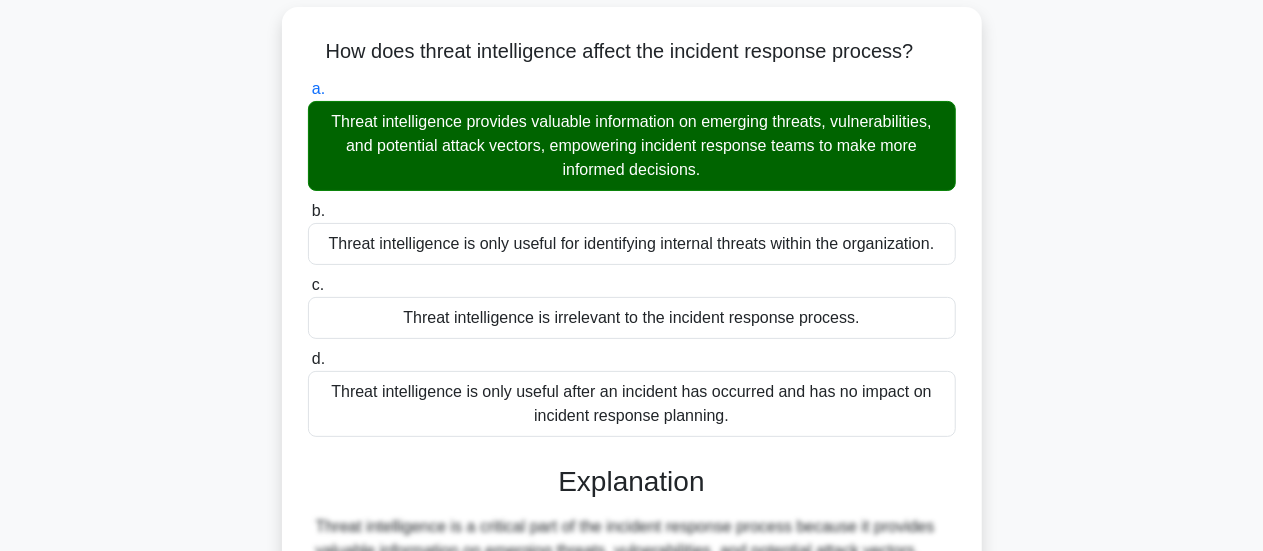scroll, scrollTop: 529, scrollLeft: 0, axis: vertical 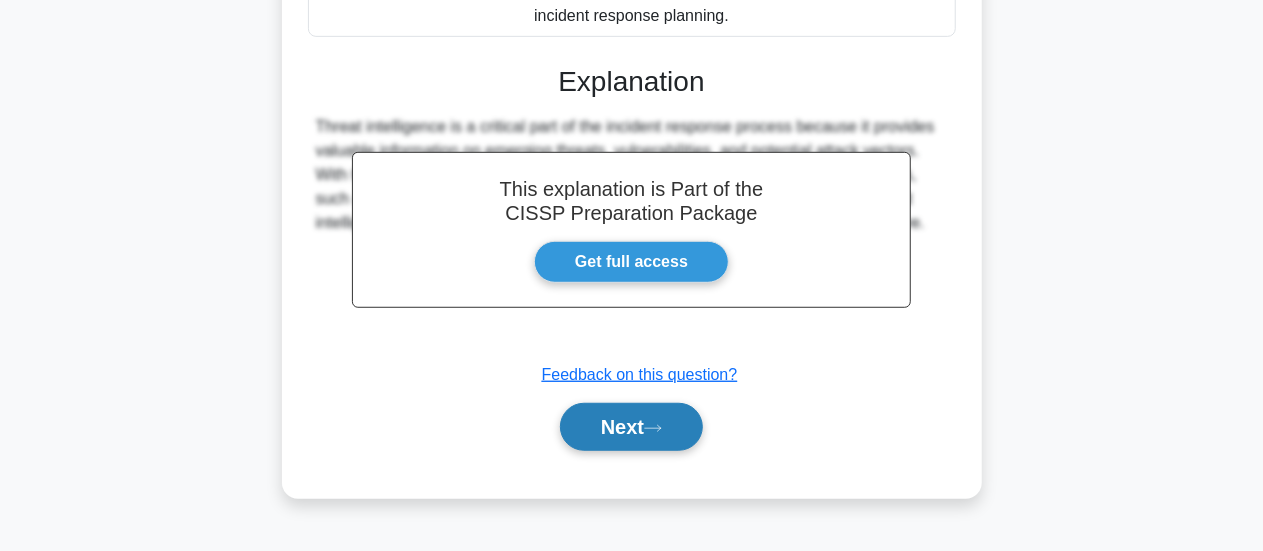 click on "Next" at bounding box center (631, 427) 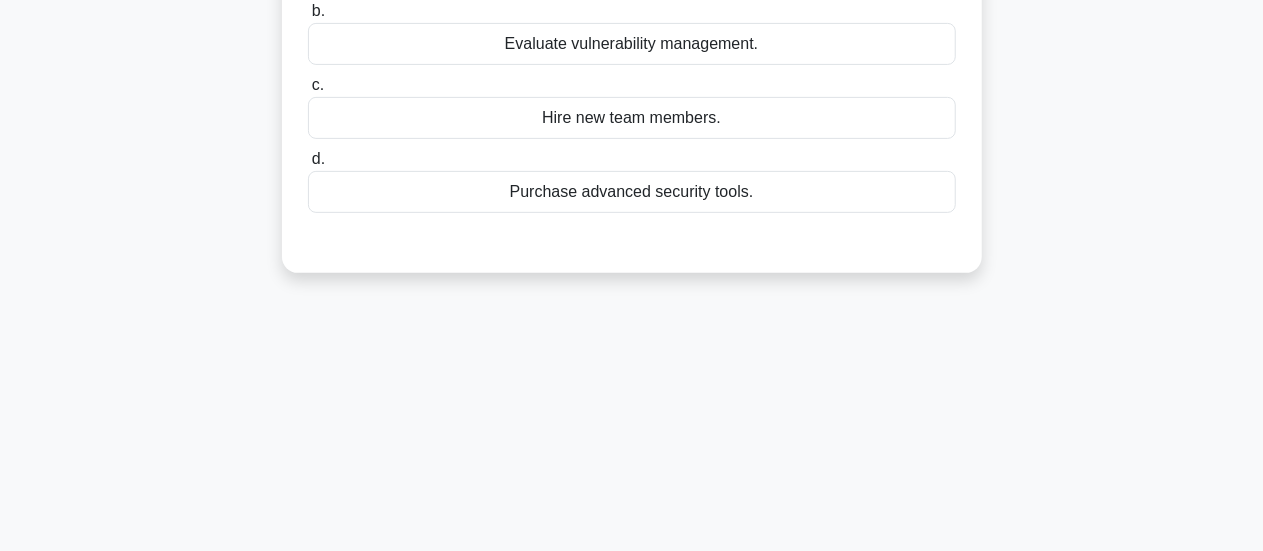 scroll, scrollTop: 129, scrollLeft: 0, axis: vertical 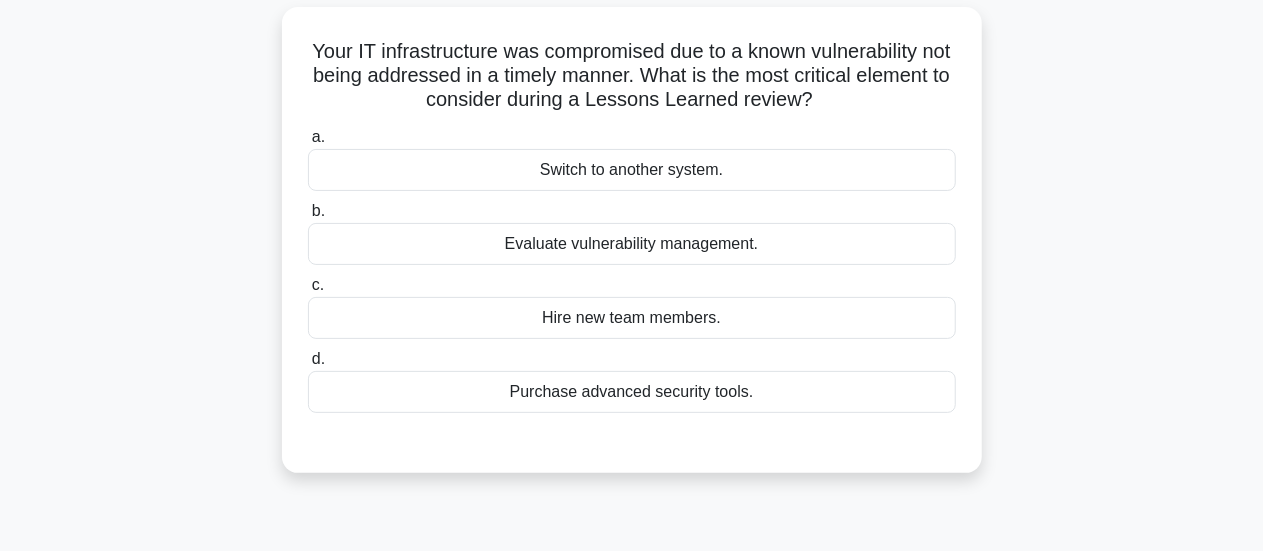click on "Your IT infrastructure was compromised due to a known vulnerability not being addressed in a timely manner. What is the most critical element to consider during a Lessons Learned review?
.spinner_0XTQ{transform-origin:center;animation:spinner_y6GP .75s linear infinite}@keyframes spinner_y6GP{100%{transform:rotate(360deg)}}" at bounding box center [632, 76] 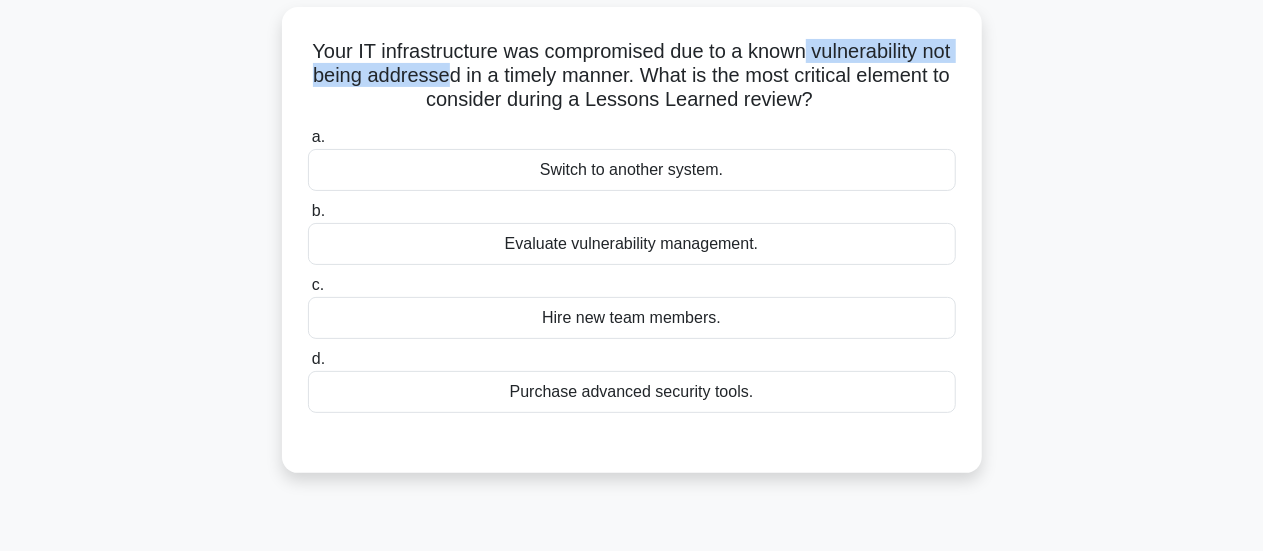 drag, startPoint x: 821, startPoint y: 52, endPoint x: 512, endPoint y: 77, distance: 310.00967 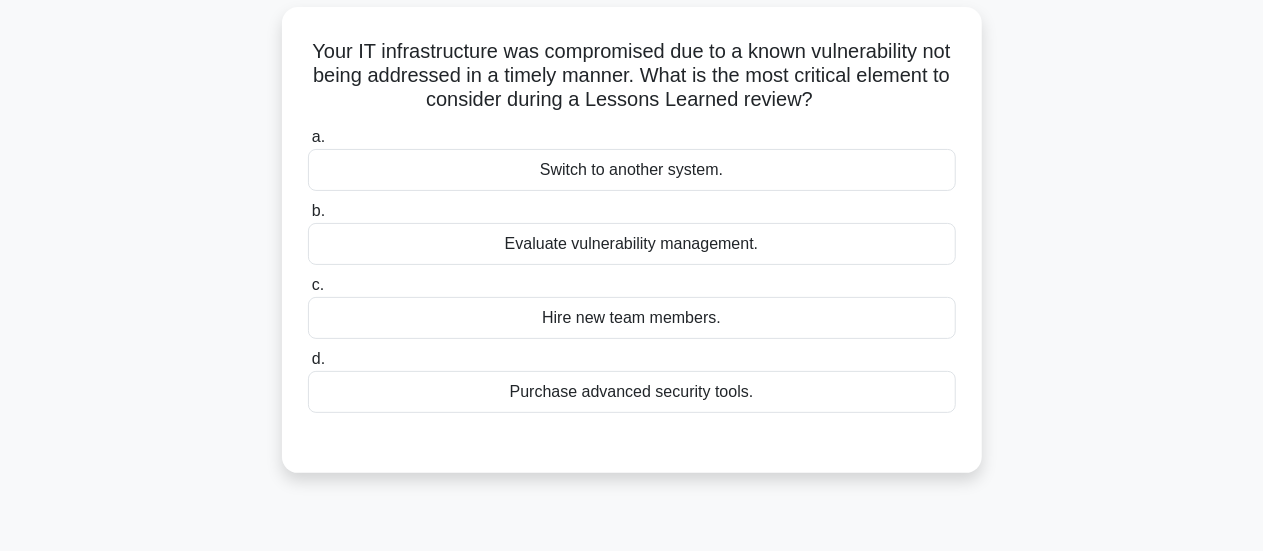 click on "Your IT infrastructure was compromised due to a known vulnerability not being addressed in a timely manner. What is the most critical element to consider during a Lessons Learned review?
.spinner_0XTQ{transform-origin:center;animation:spinner_y6GP .75s linear infinite}@keyframes spinner_y6GP{100%{transform:rotate(360deg)}}" at bounding box center (632, 76) 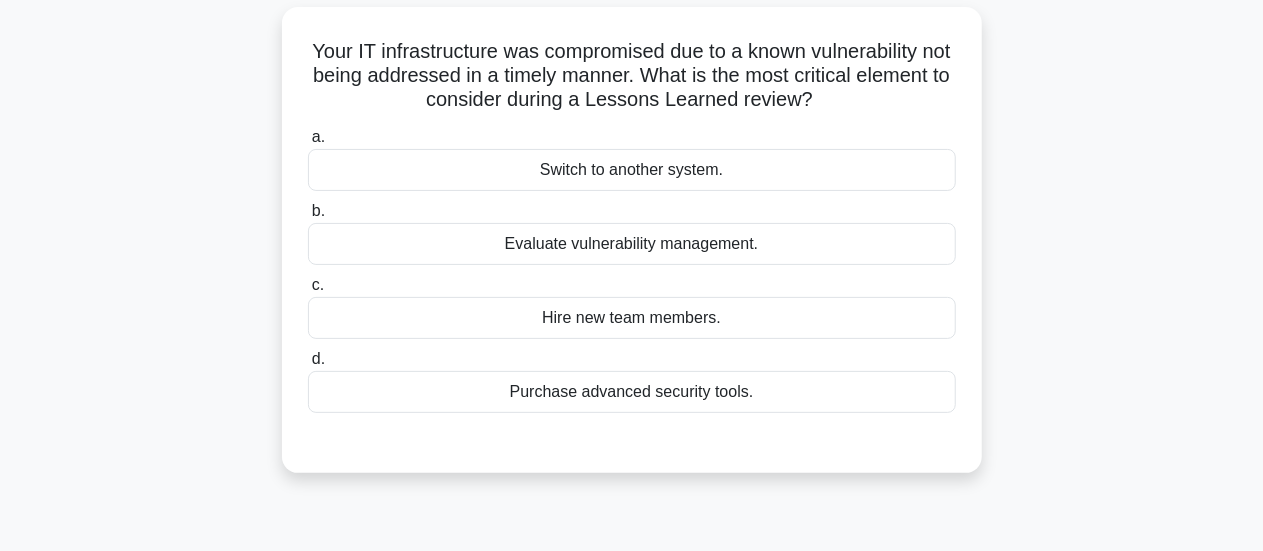 click on "Evaluate vulnerability management." at bounding box center (632, 244) 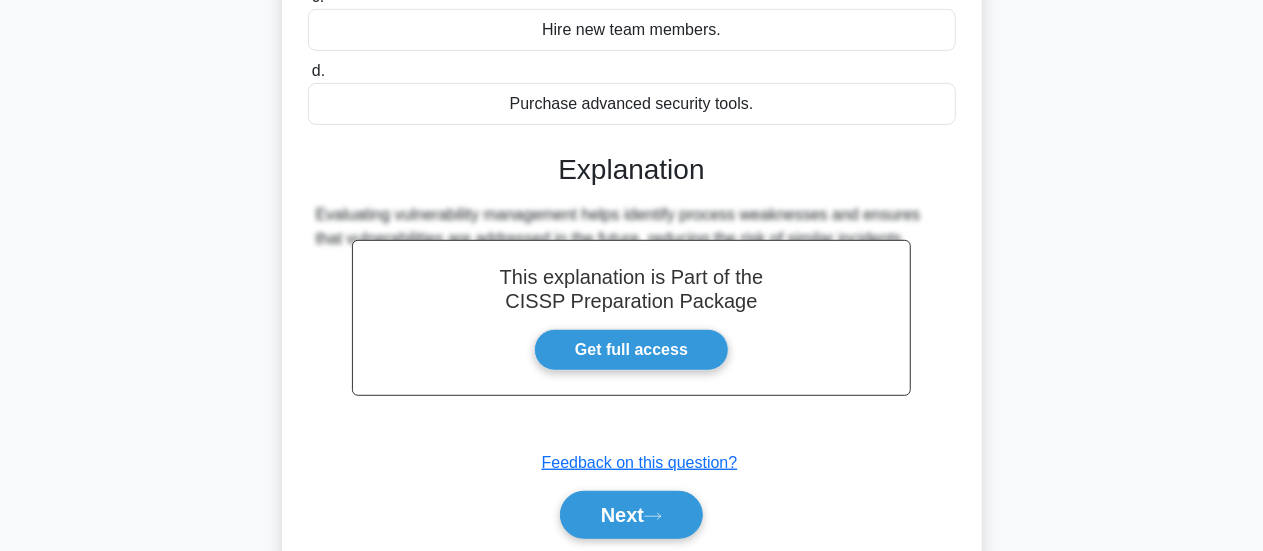 scroll, scrollTop: 529, scrollLeft: 0, axis: vertical 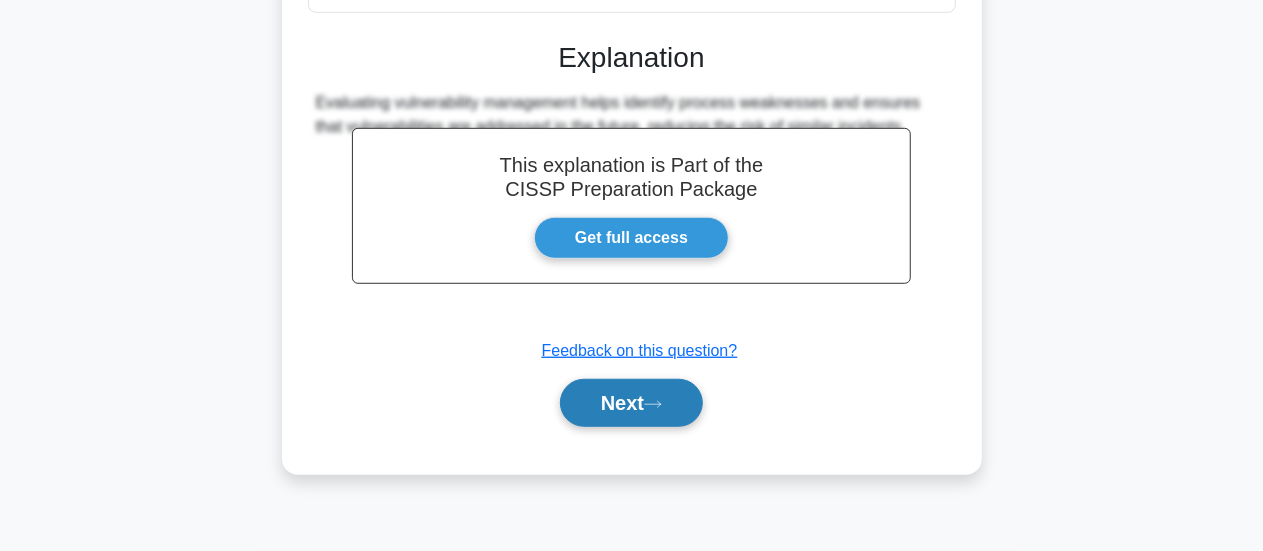 click on "Next" at bounding box center (631, 403) 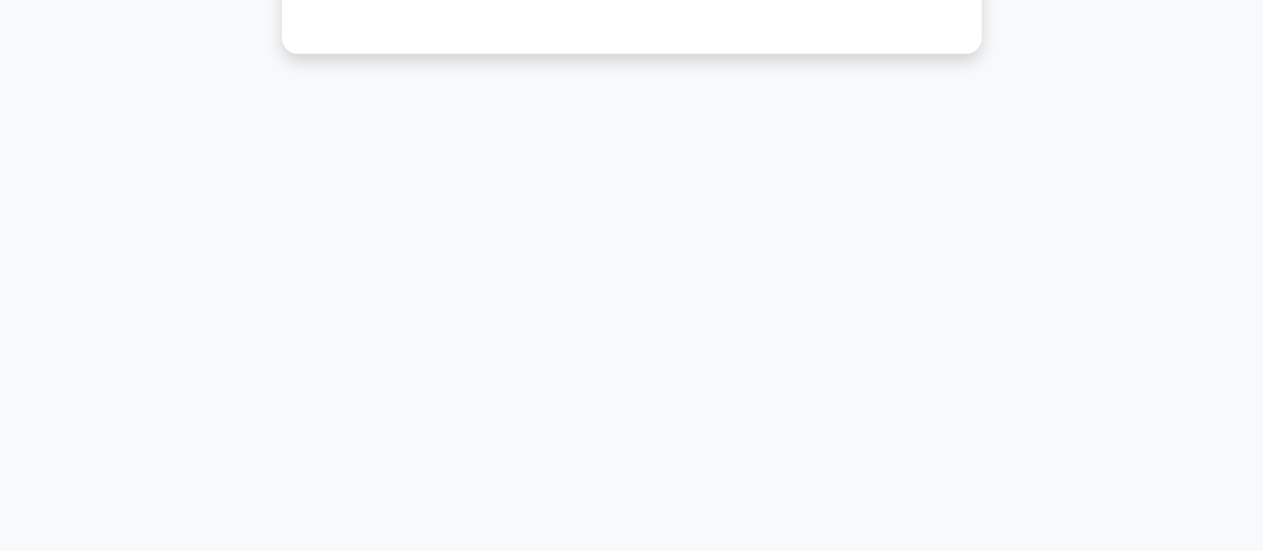 scroll, scrollTop: 29, scrollLeft: 0, axis: vertical 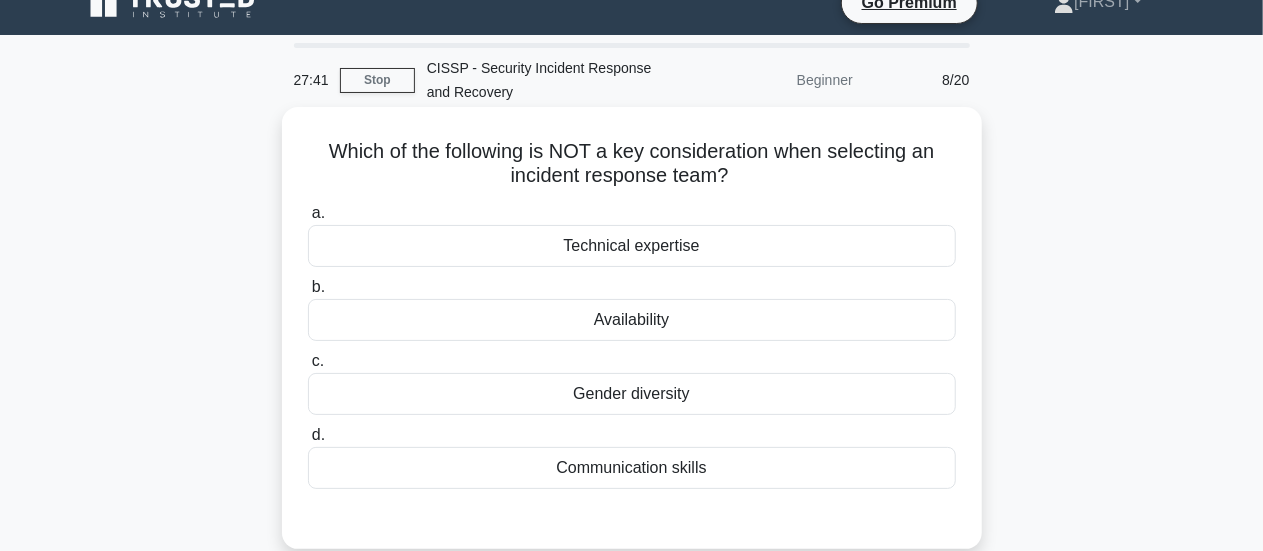 click on "Gender diversity" at bounding box center [632, 394] 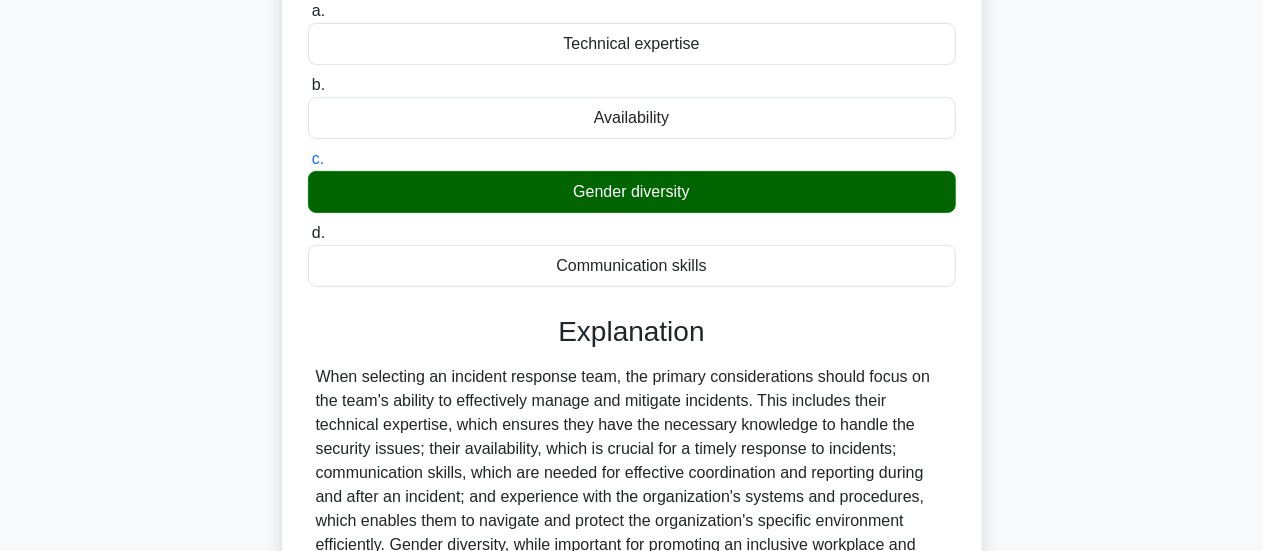 scroll, scrollTop: 429, scrollLeft: 0, axis: vertical 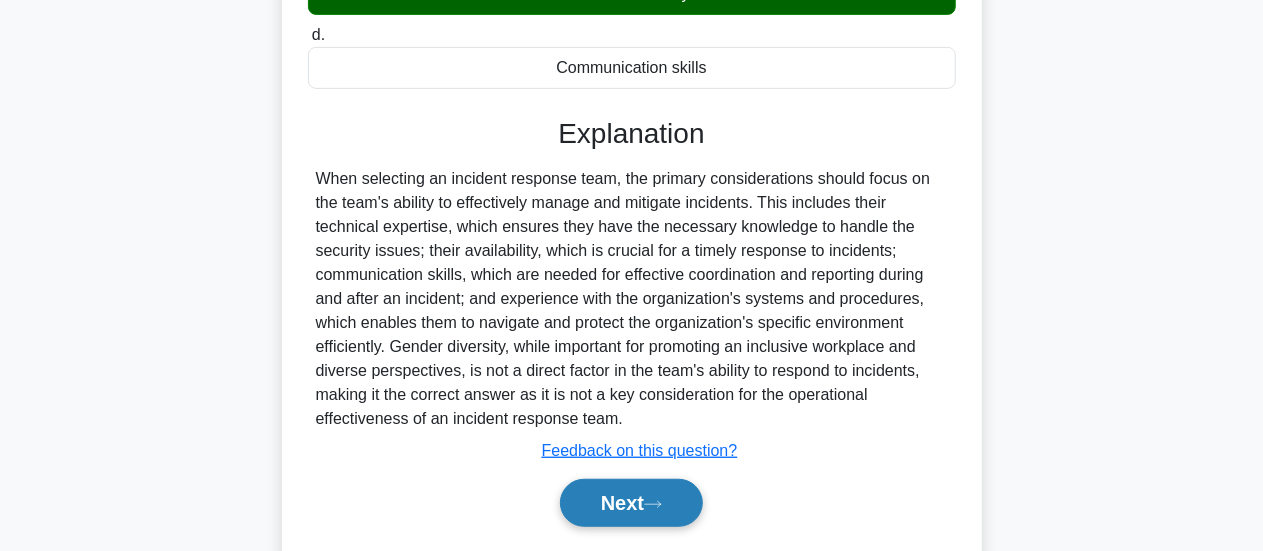 click on "Next" at bounding box center (631, 503) 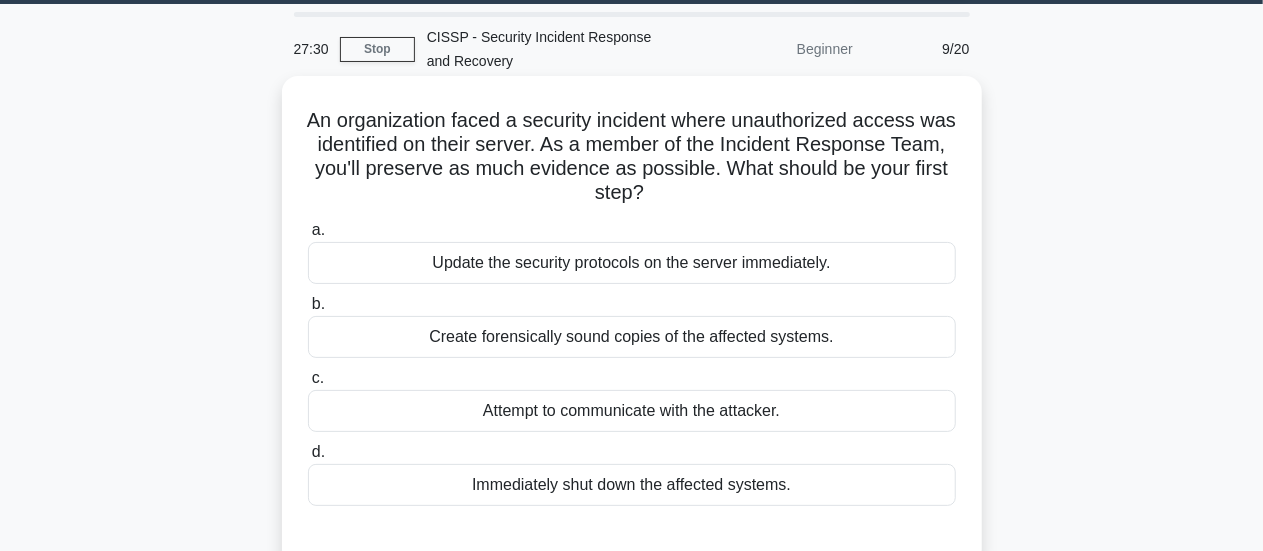 scroll, scrollTop: 29, scrollLeft: 0, axis: vertical 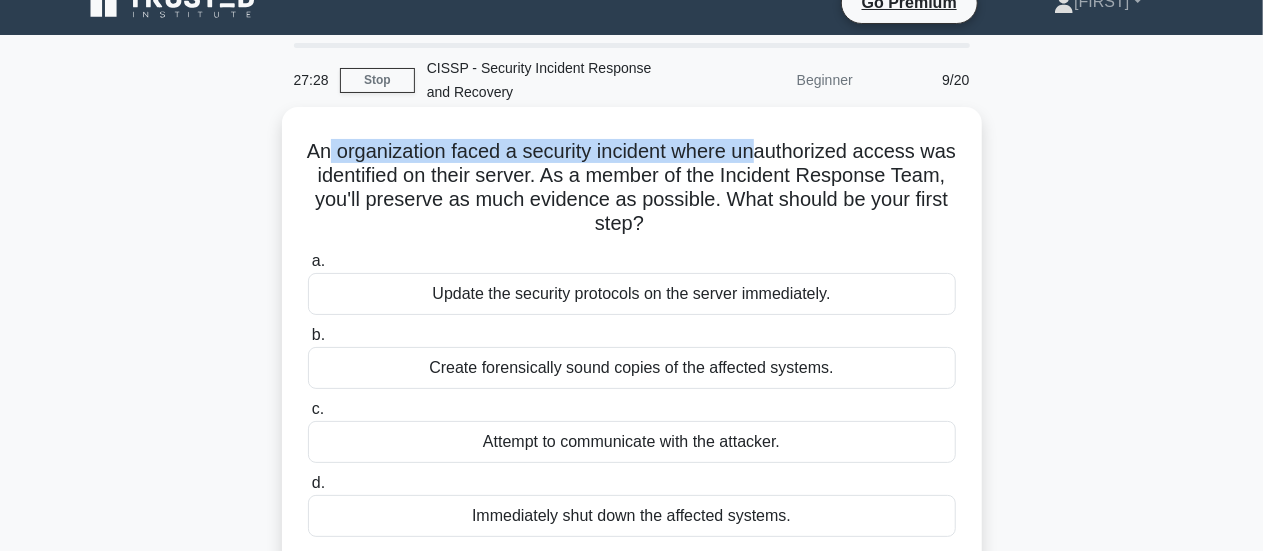 drag, startPoint x: 342, startPoint y: 155, endPoint x: 781, endPoint y: 151, distance: 439.01822 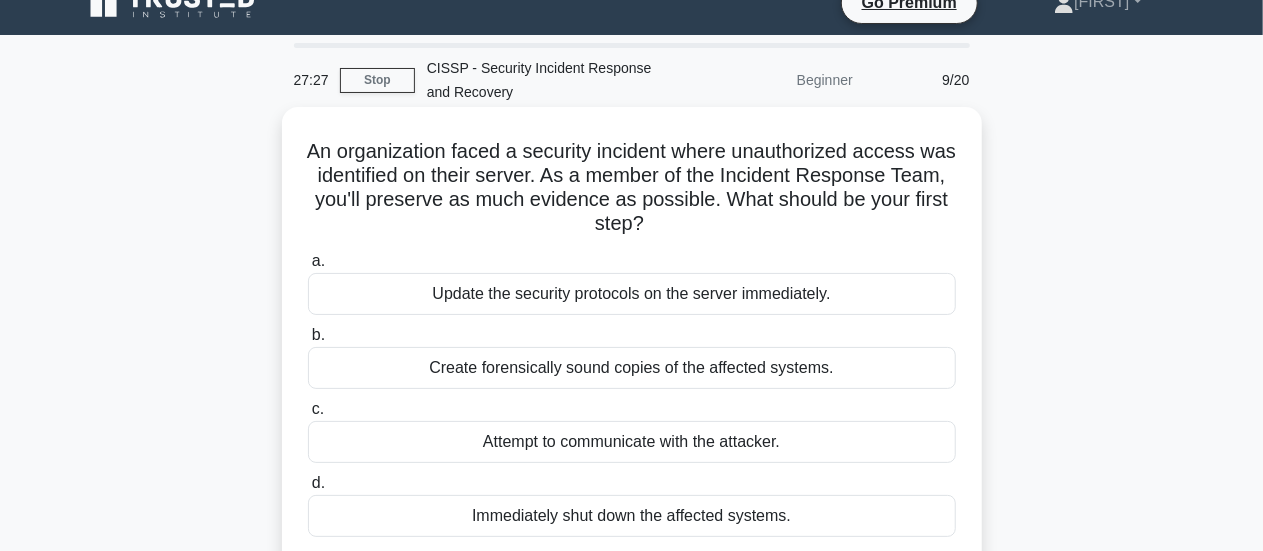 click on "An organization faced a security incident where unauthorized access was identified on their server. As a member of the Incident Response Team, you'll preserve as much evidence as possible. What should be your first step?
.spinner_0XTQ{transform-origin:center;animation:spinner_y6GP .75s linear infinite}@keyframes spinner_y6GP{100%{transform:rotate(360deg)}}" at bounding box center (632, 188) 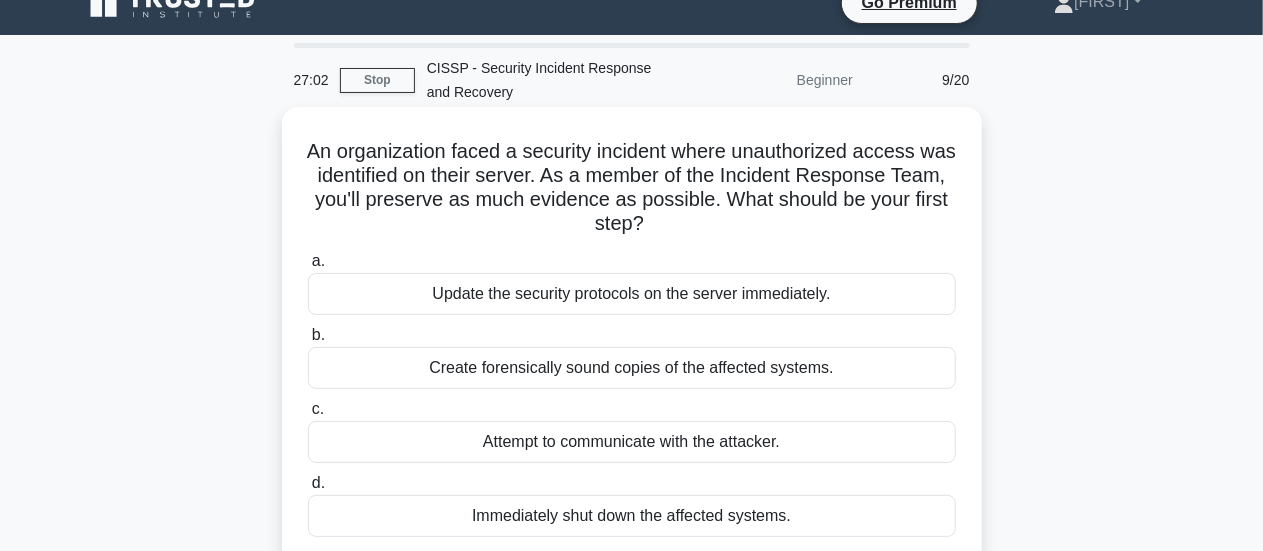 click on "Create forensically sound copies of the affected systems." at bounding box center [632, 368] 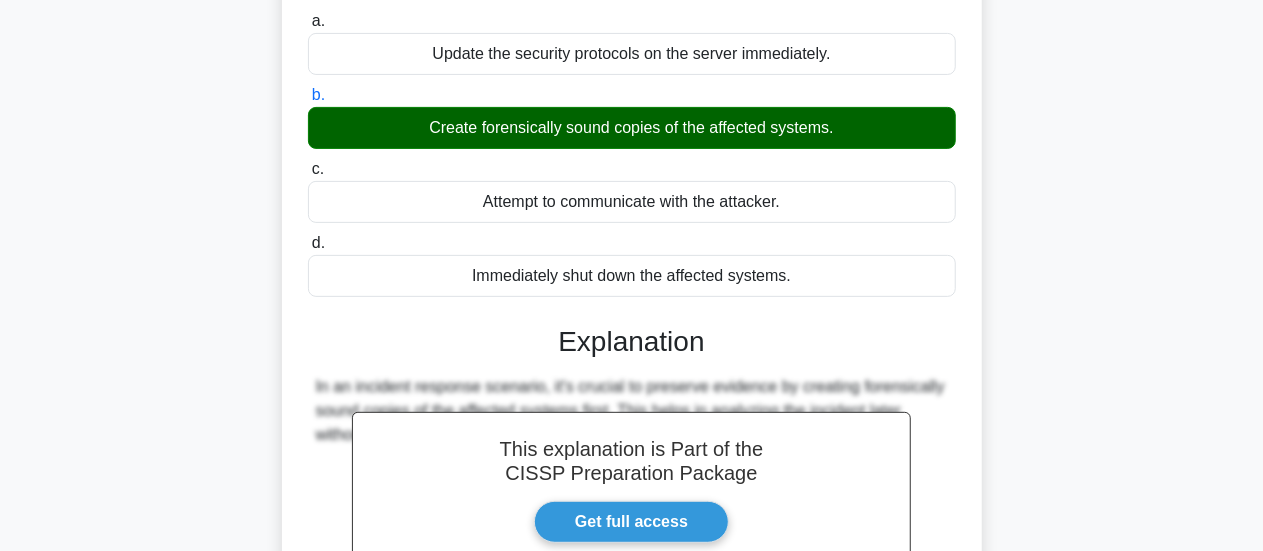 scroll, scrollTop: 529, scrollLeft: 0, axis: vertical 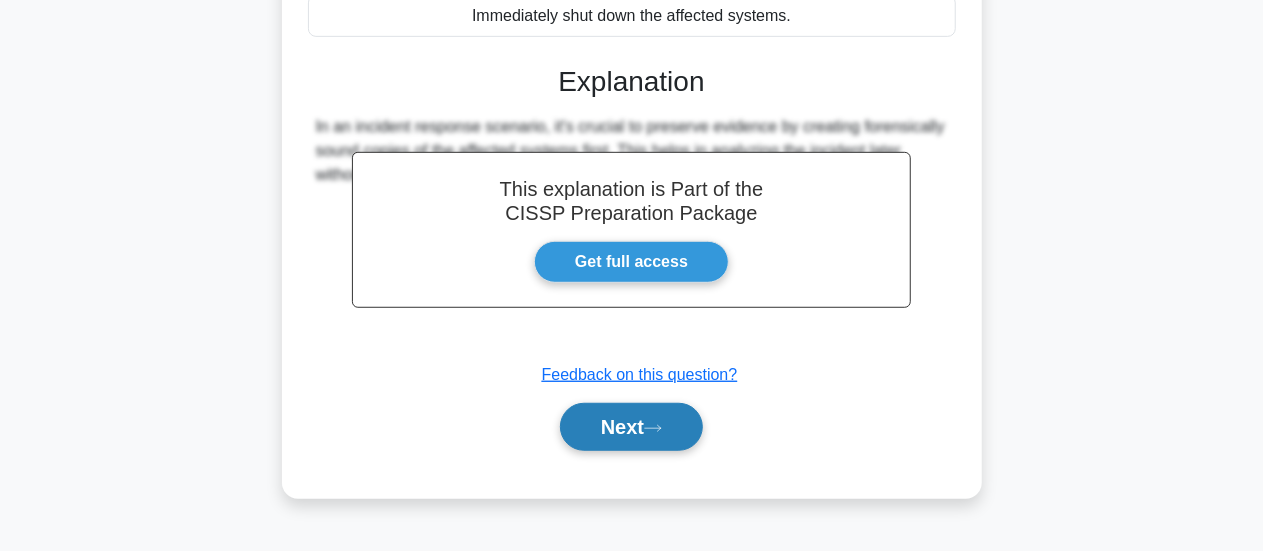 click on "Next" at bounding box center [631, 427] 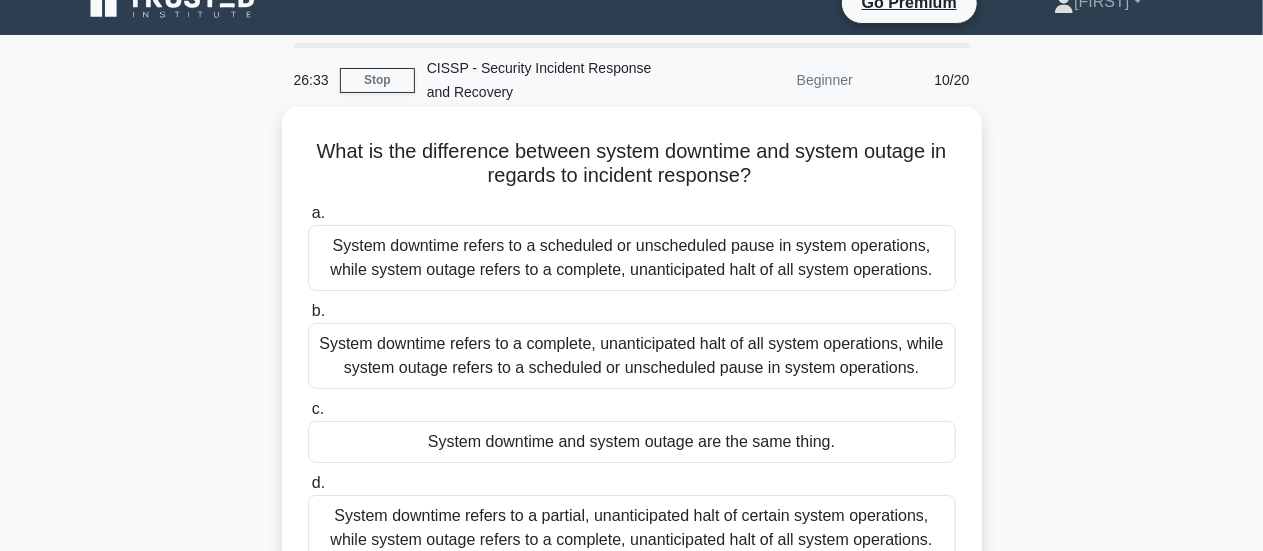 scroll, scrollTop: 129, scrollLeft: 0, axis: vertical 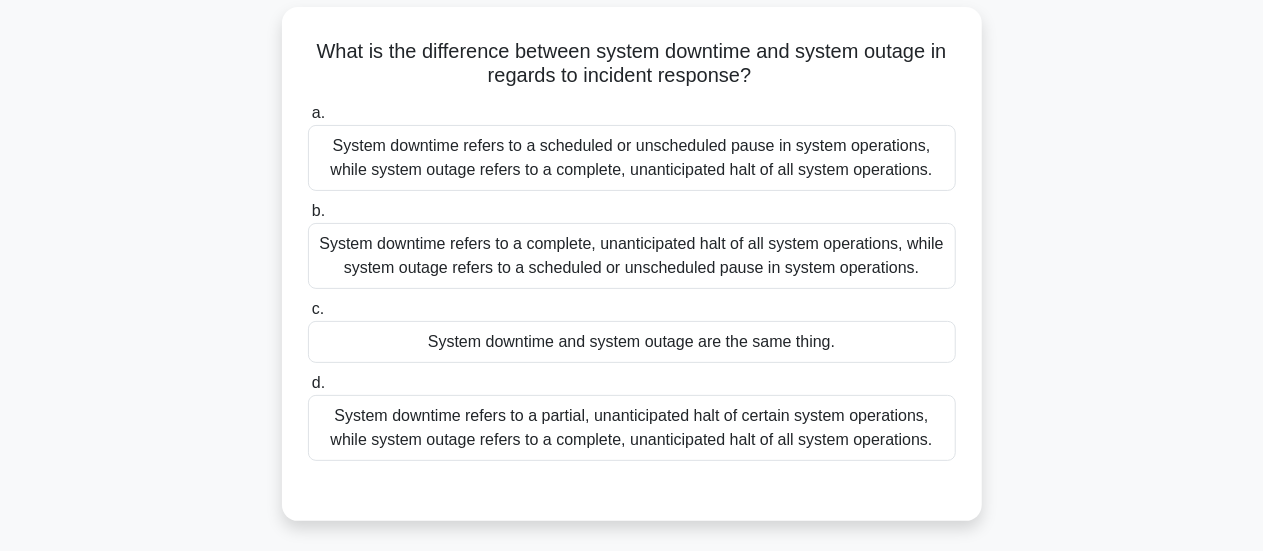 click on "System downtime refers to a scheduled or unscheduled pause in system operations, while system outage refers to a complete, unanticipated halt of all system operations." at bounding box center (632, 158) 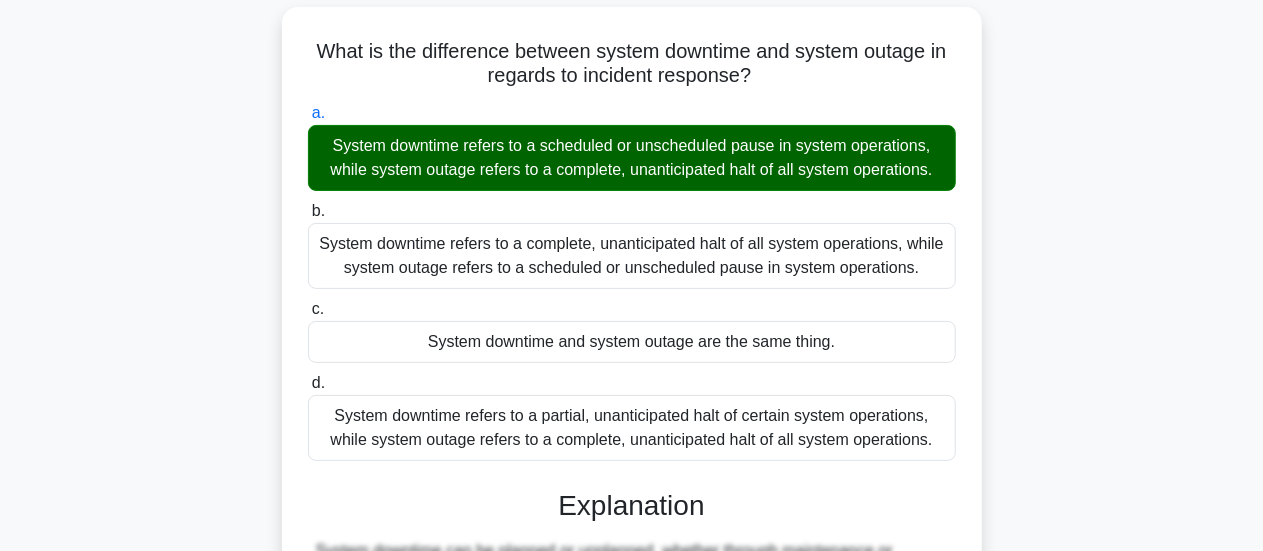 scroll, scrollTop: 529, scrollLeft: 0, axis: vertical 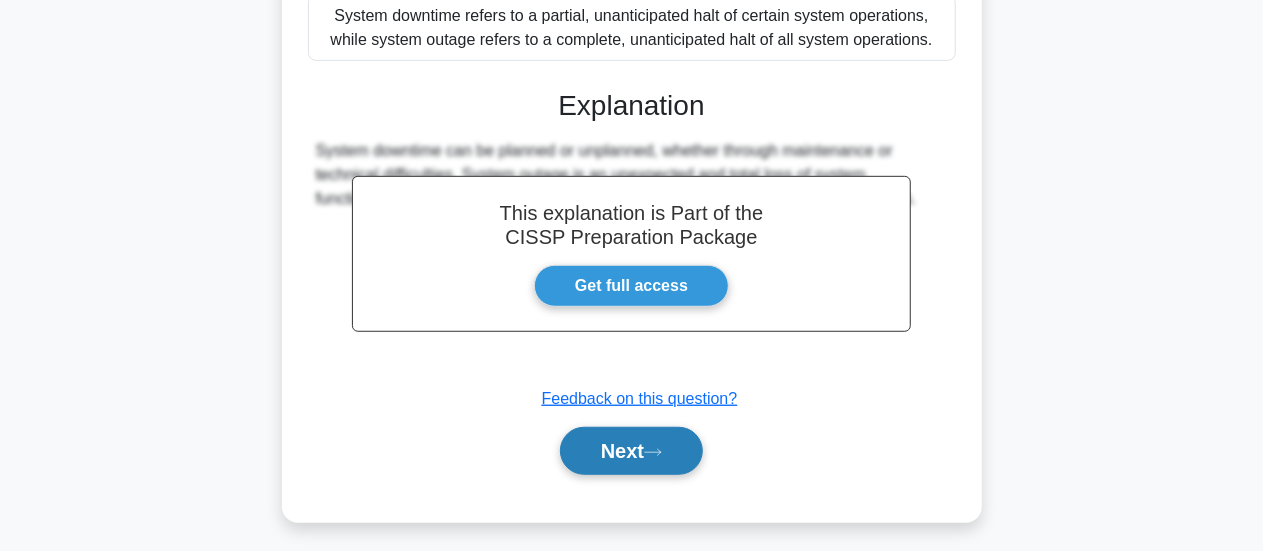 click on "Next" at bounding box center (631, 451) 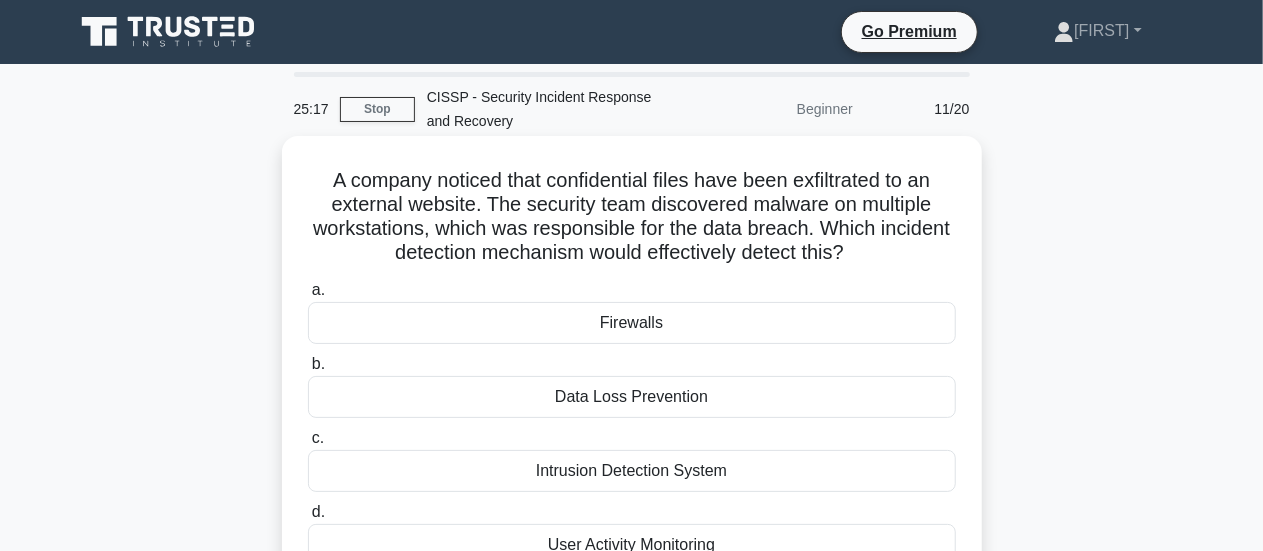 scroll, scrollTop: 100, scrollLeft: 0, axis: vertical 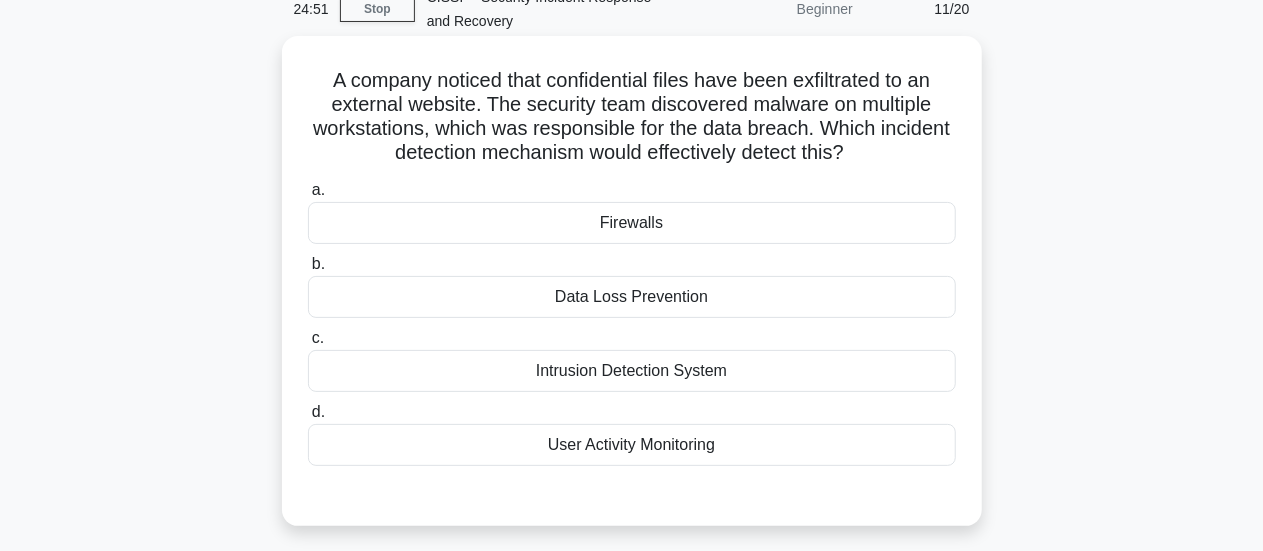 click on "User Activity Monitoring" at bounding box center (632, 445) 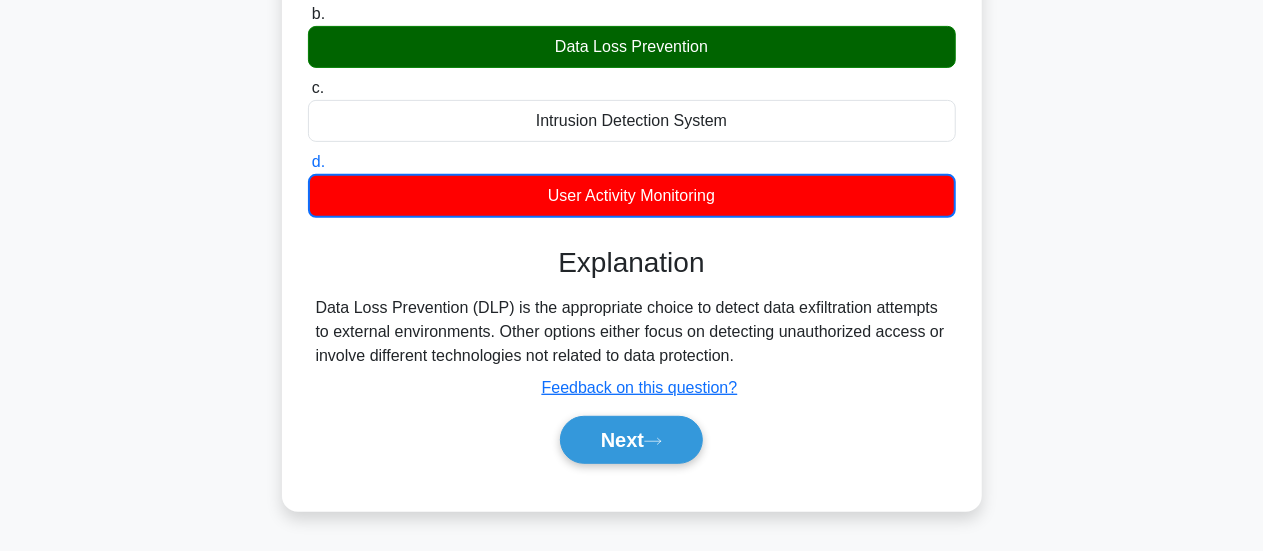 scroll, scrollTop: 400, scrollLeft: 0, axis: vertical 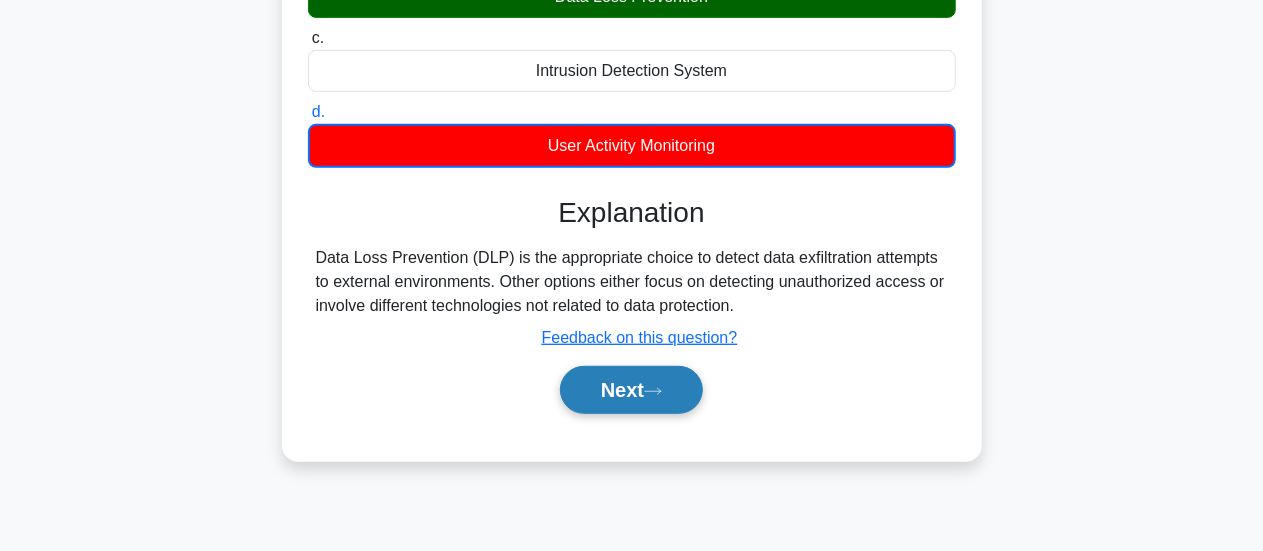 click on "Next" at bounding box center [631, 390] 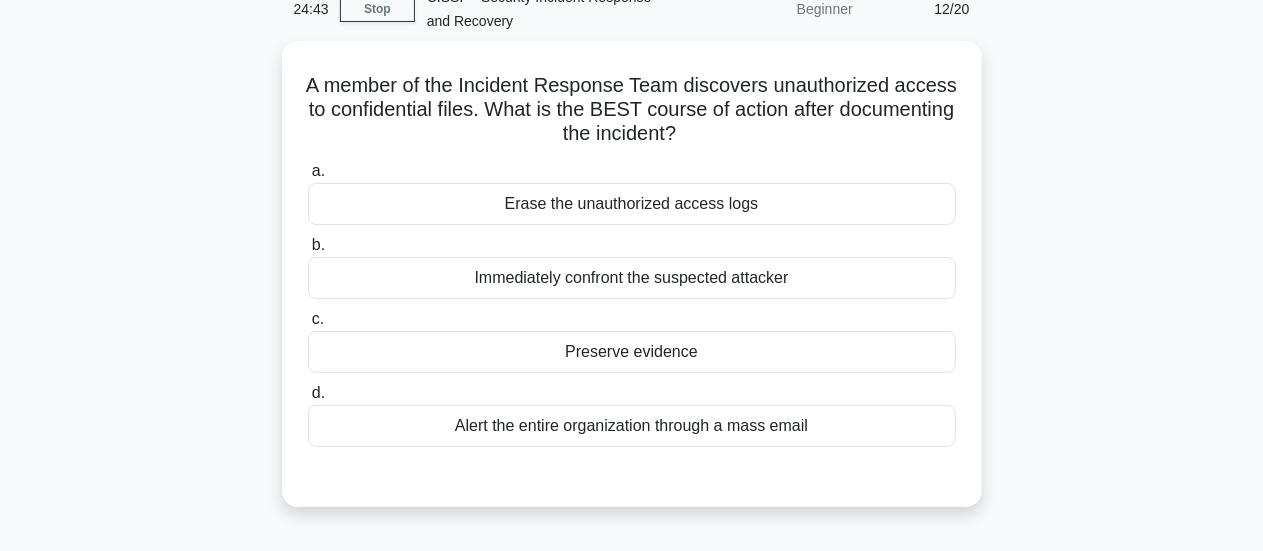 scroll, scrollTop: 0, scrollLeft: 0, axis: both 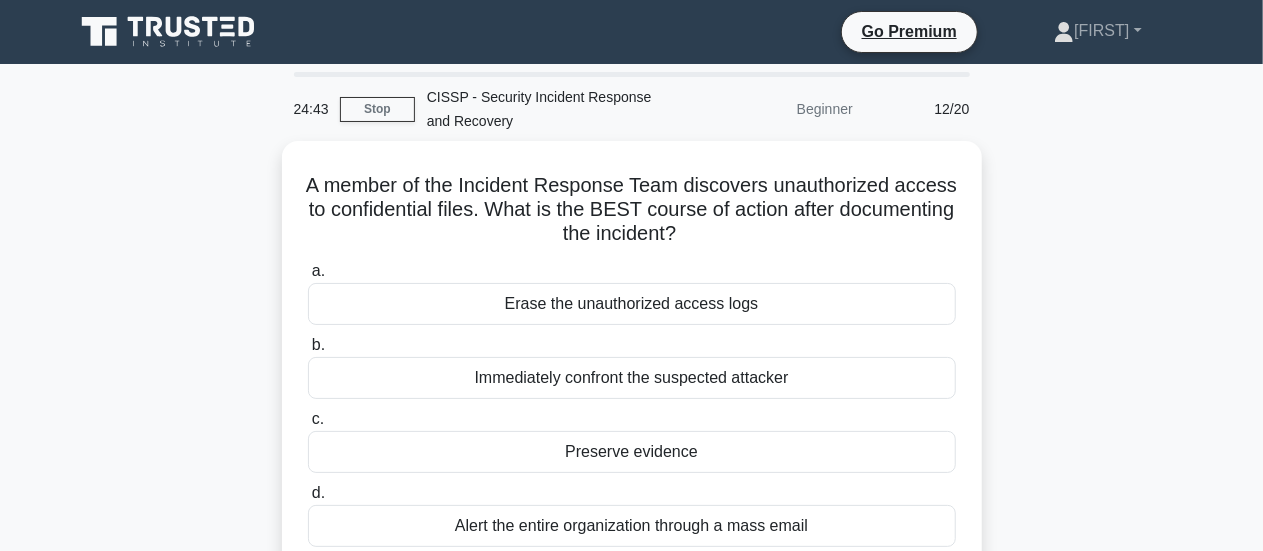 click on "A member of the Incident Response Team discovers unauthorized access to confidential files. What is the BEST course of action after documenting the incident?
.spinner_0XTQ{transform-origin:center;animation:spinner_y6GP .75s linear infinite}@keyframes spinner_y6GP{100%{transform:rotate(360deg)}}
a.
Erase the unauthorized access logs
b. c. d." at bounding box center [632, 386] 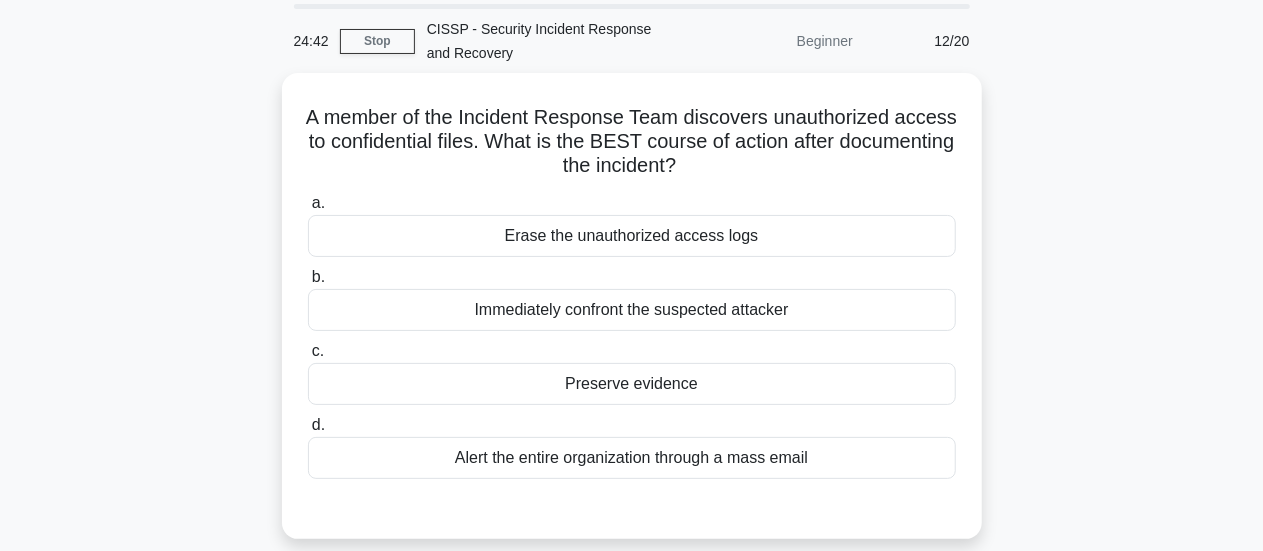 scroll, scrollTop: 100, scrollLeft: 0, axis: vertical 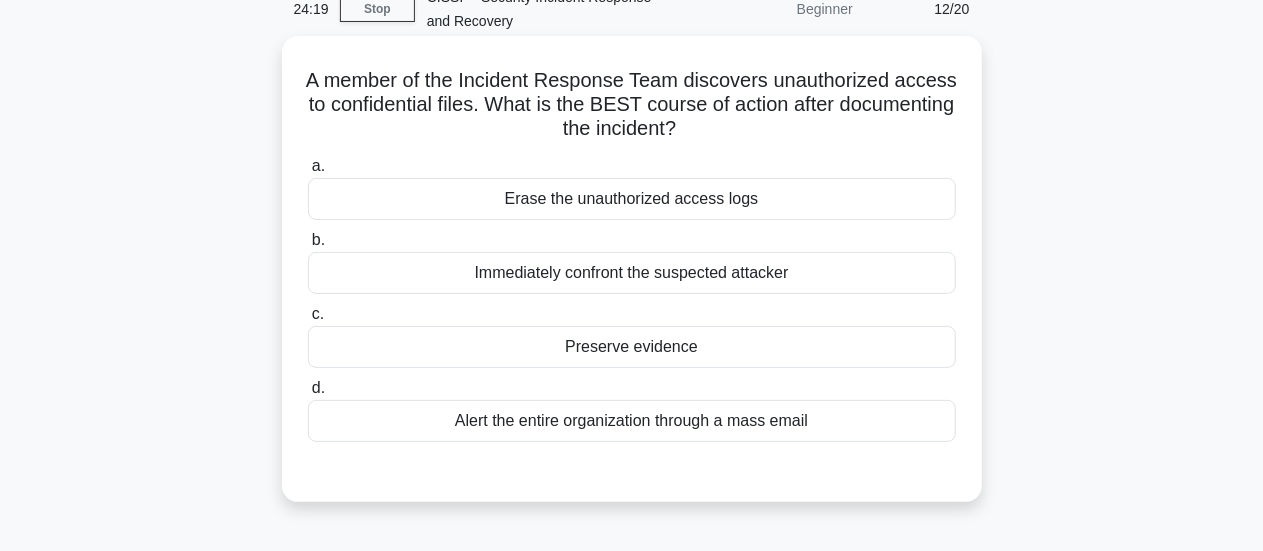 click on "Preserve evidence" at bounding box center (632, 347) 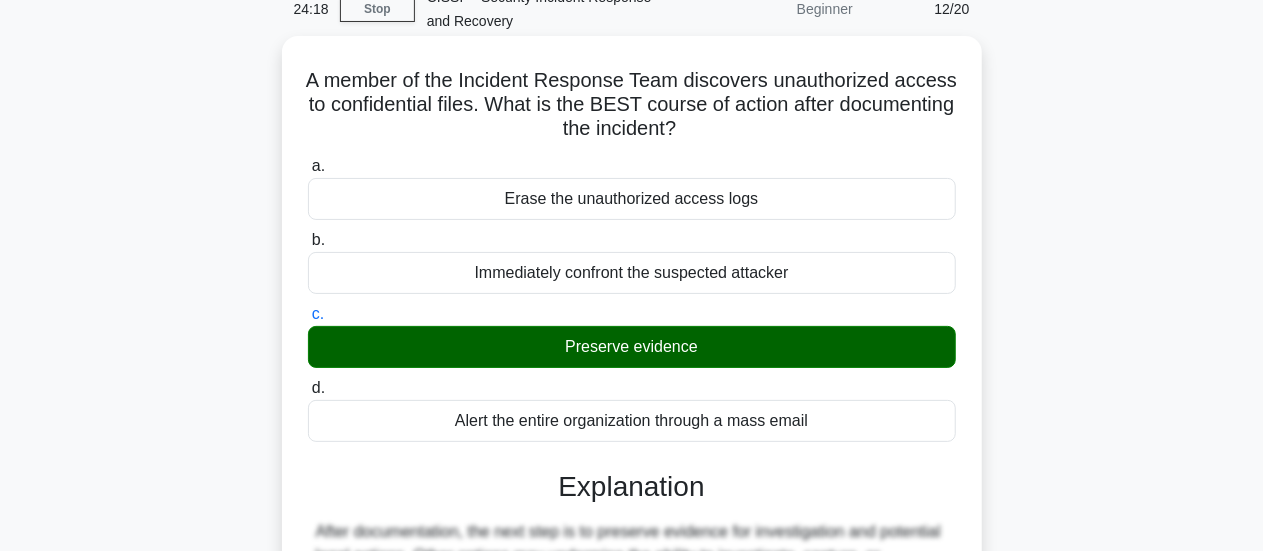 scroll, scrollTop: 529, scrollLeft: 0, axis: vertical 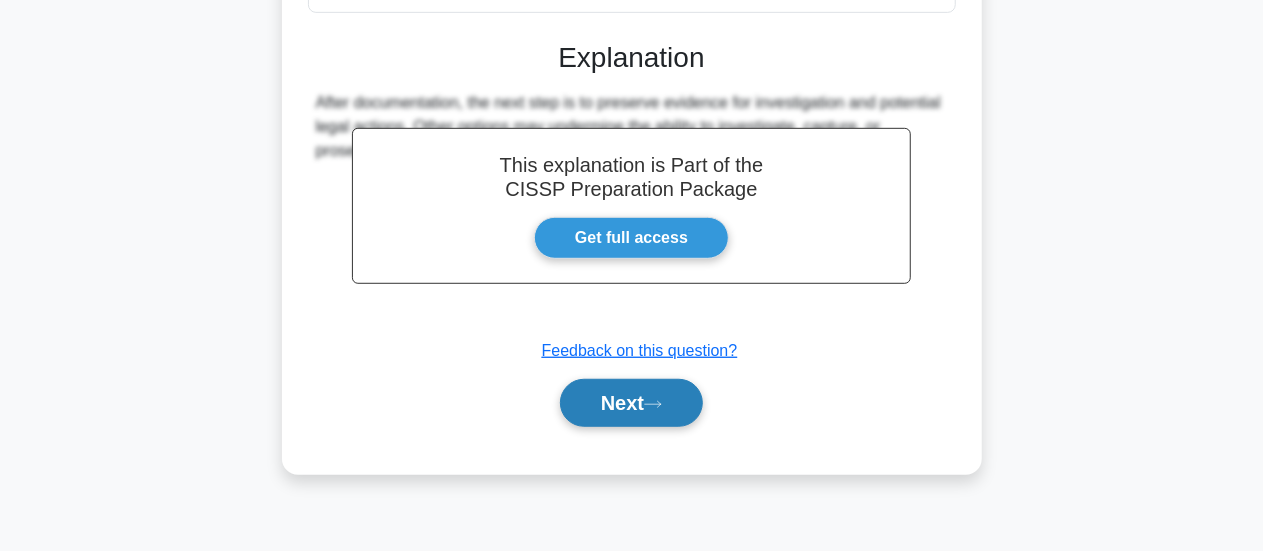 click on "Next" at bounding box center [631, 403] 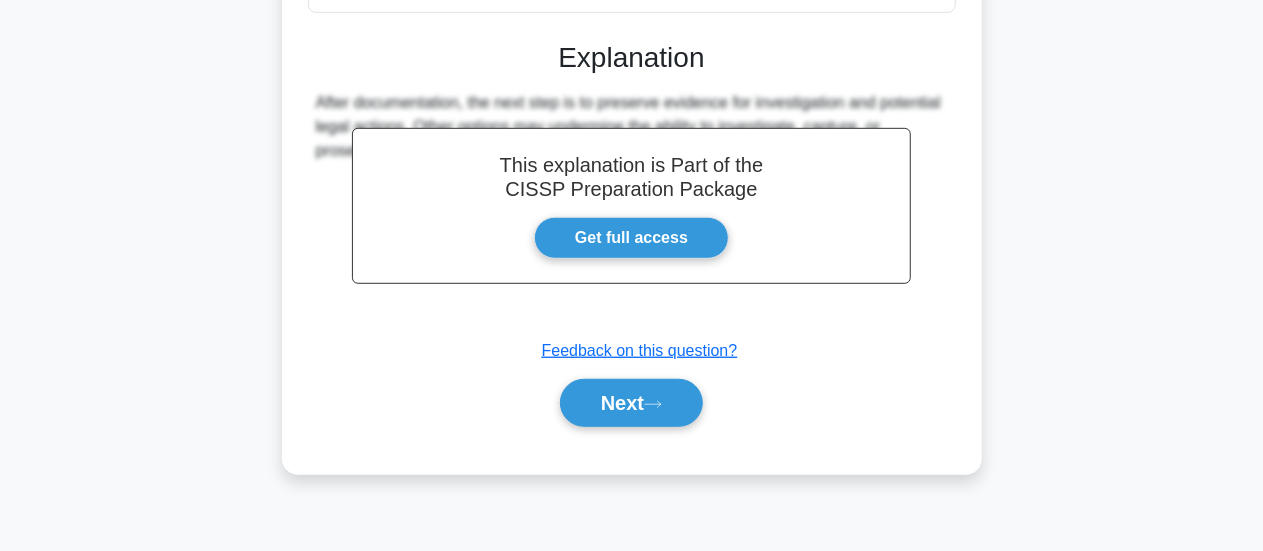 scroll, scrollTop: 0, scrollLeft: 0, axis: both 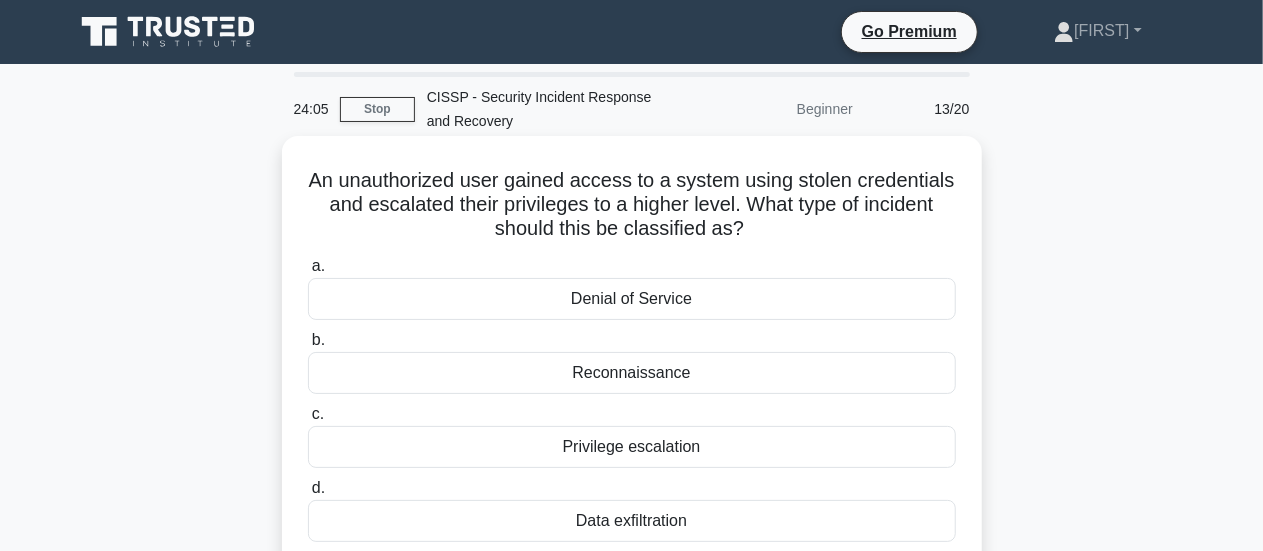 click on "Privilege escalation" at bounding box center [632, 447] 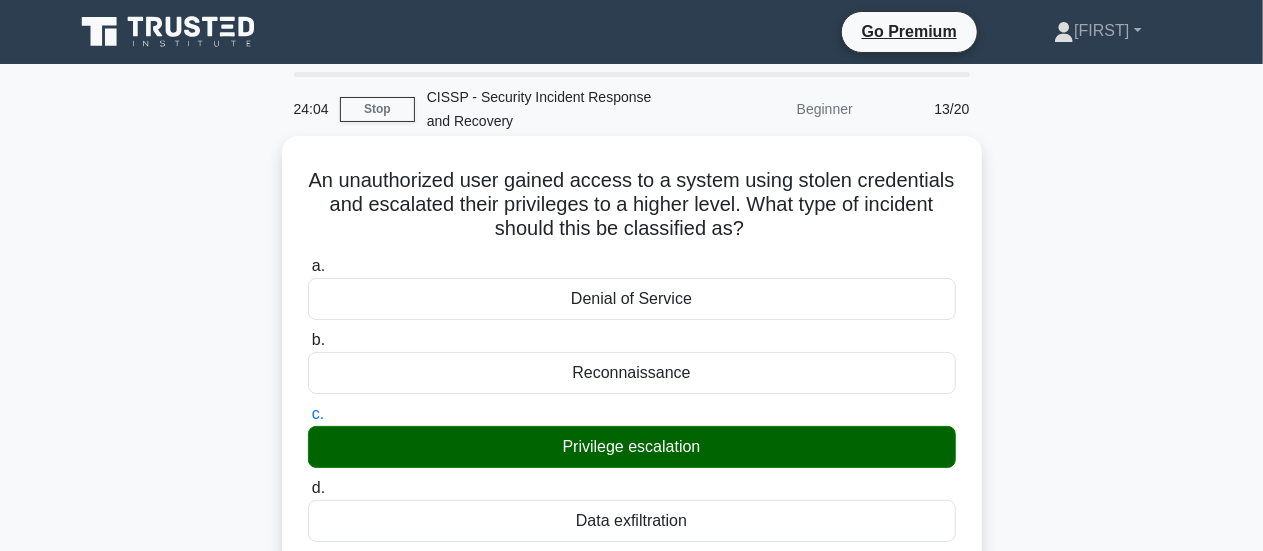 scroll, scrollTop: 500, scrollLeft: 0, axis: vertical 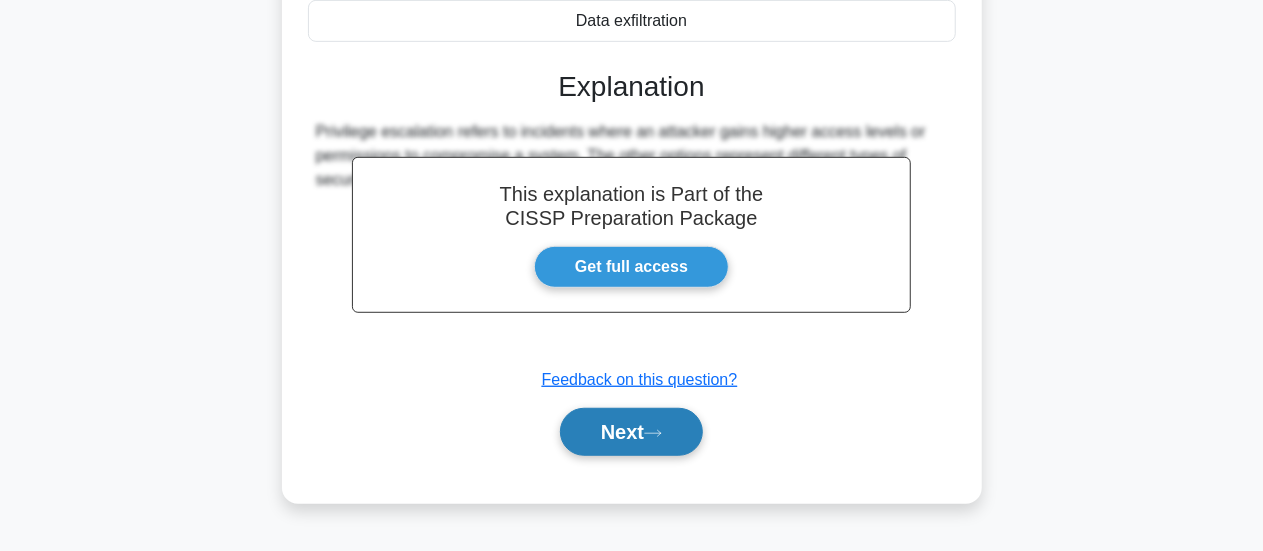 click on "Next" at bounding box center [631, 432] 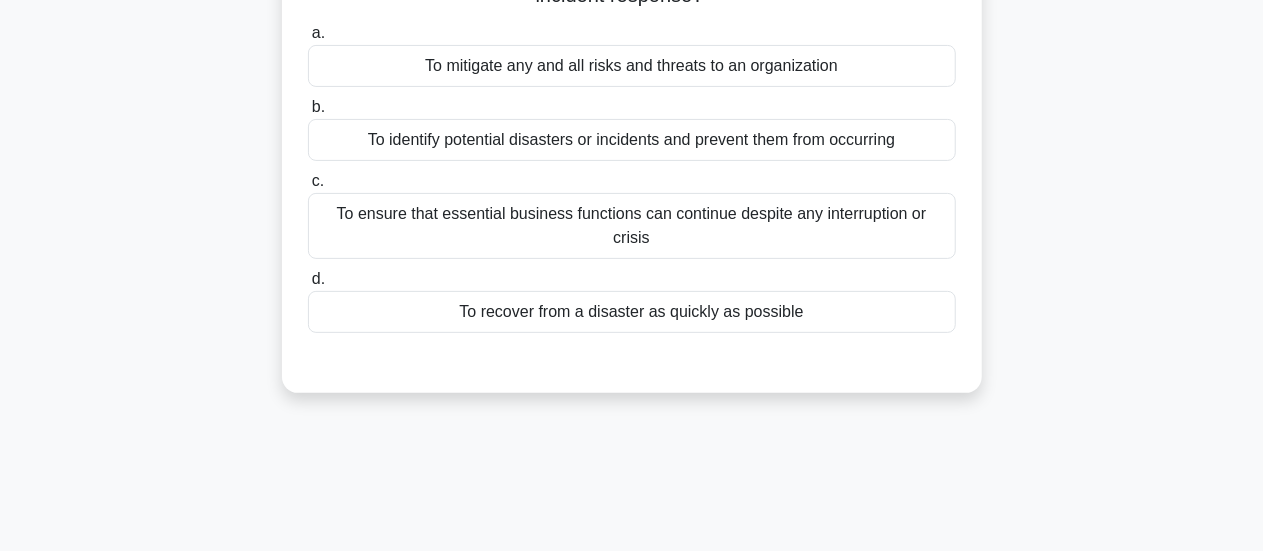 scroll, scrollTop: 0, scrollLeft: 0, axis: both 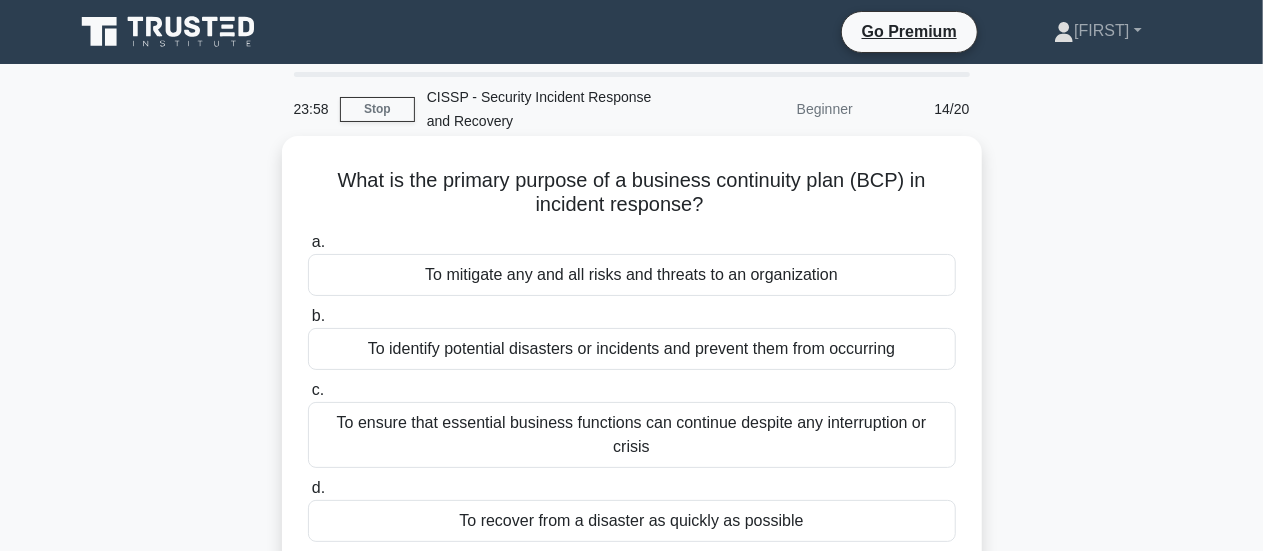 click on "To ensure that essential business functions can continue despite any interruption or crisis" at bounding box center (632, 435) 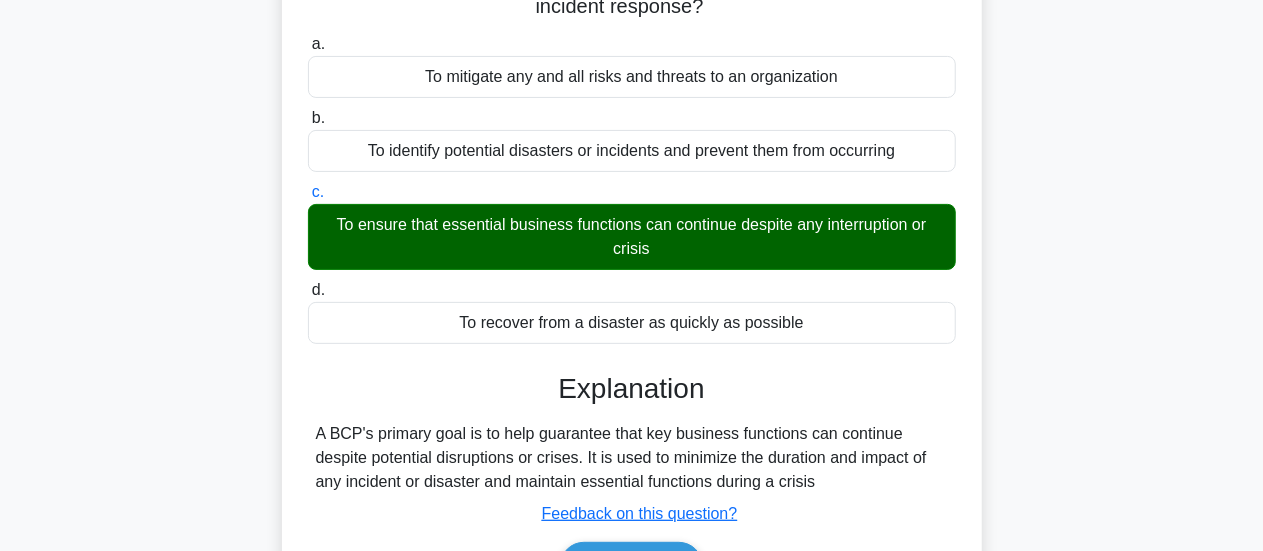 scroll, scrollTop: 500, scrollLeft: 0, axis: vertical 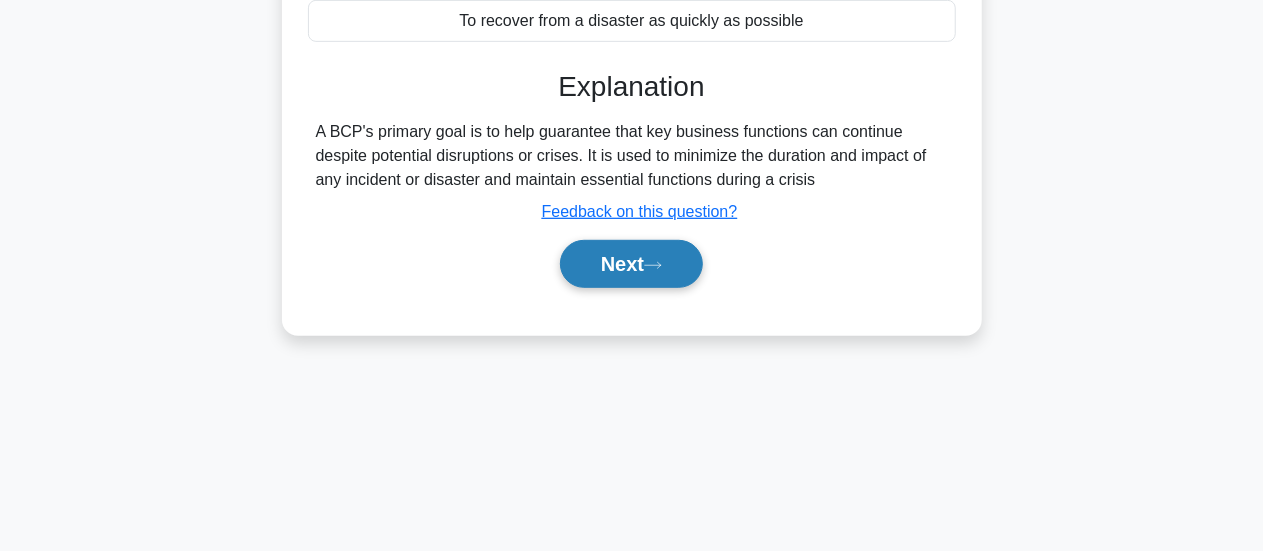 click on "Next" at bounding box center (631, 264) 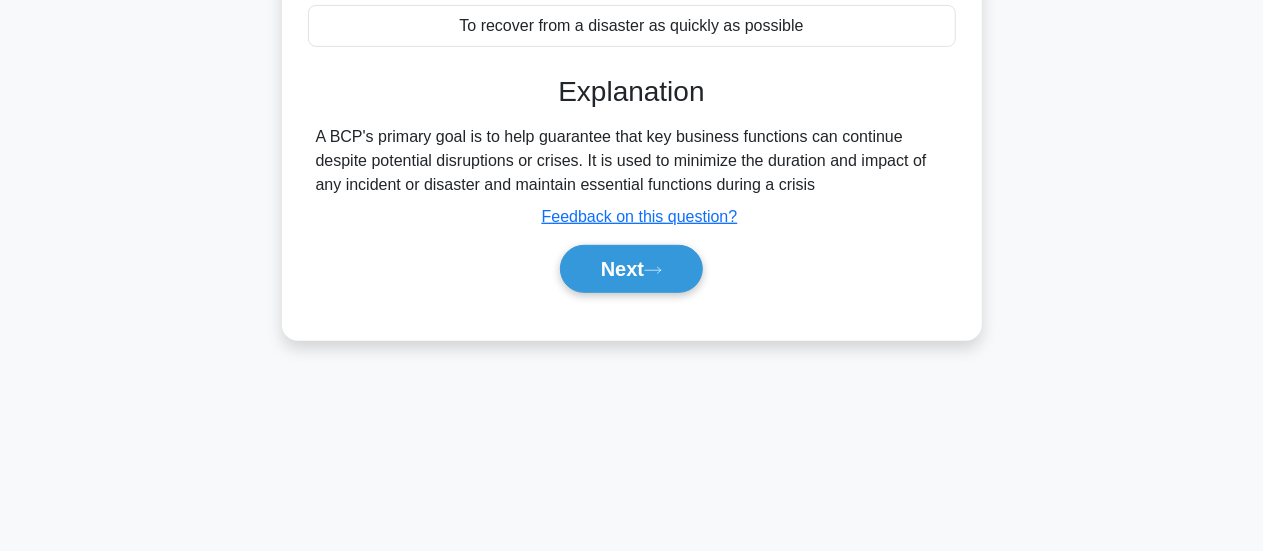 scroll, scrollTop: 0, scrollLeft: 0, axis: both 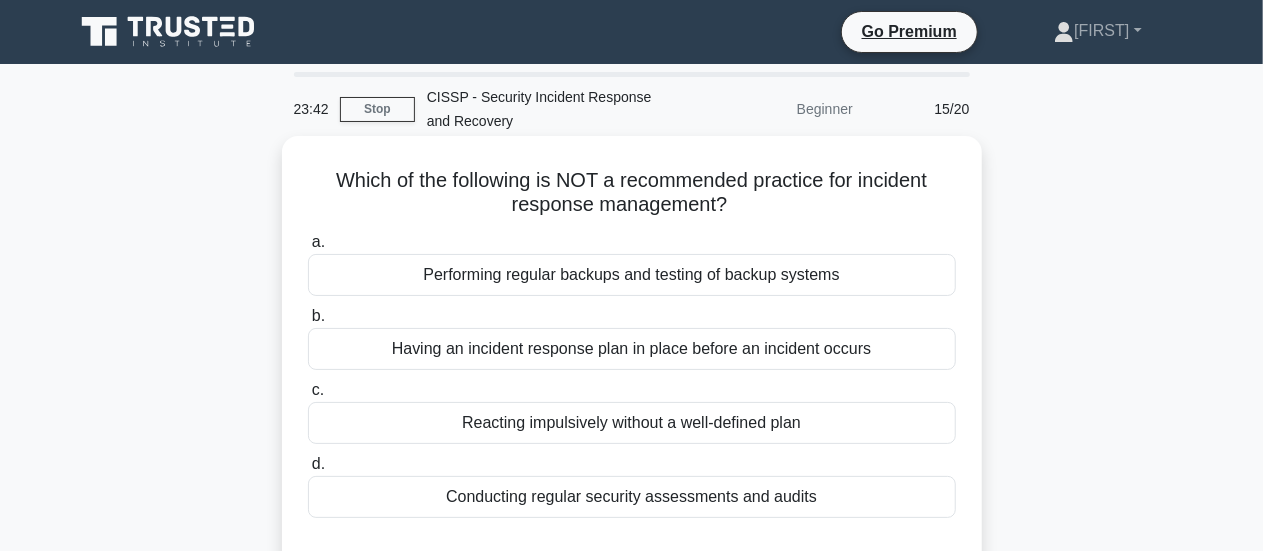 click on "Reacting impulsively without a well-defined plan" at bounding box center (632, 423) 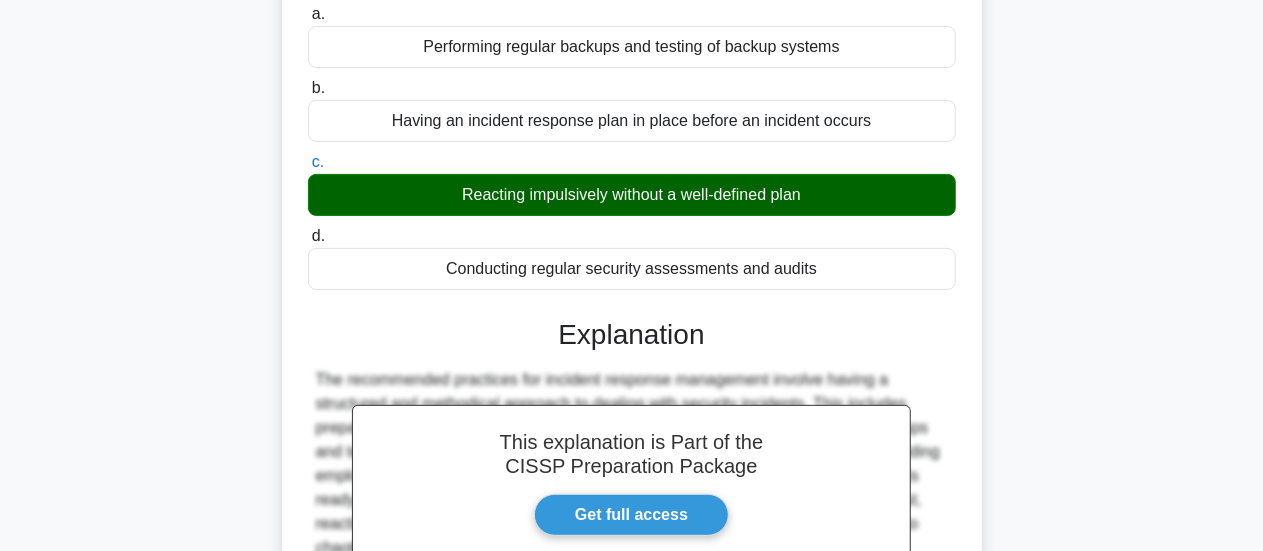 scroll, scrollTop: 500, scrollLeft: 0, axis: vertical 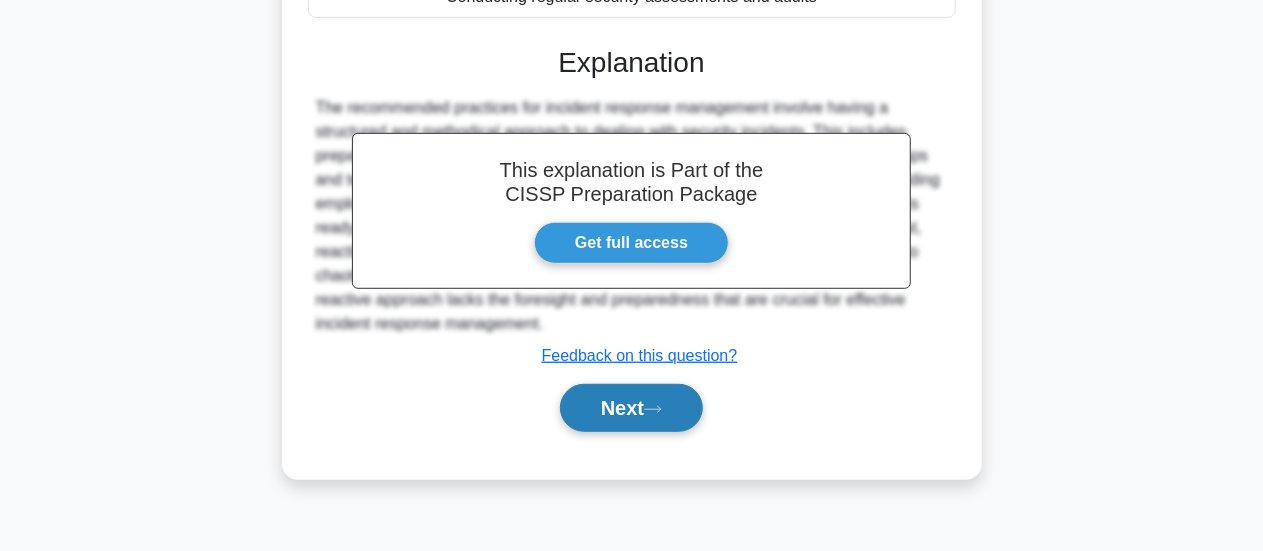 click on "Next" at bounding box center (631, 408) 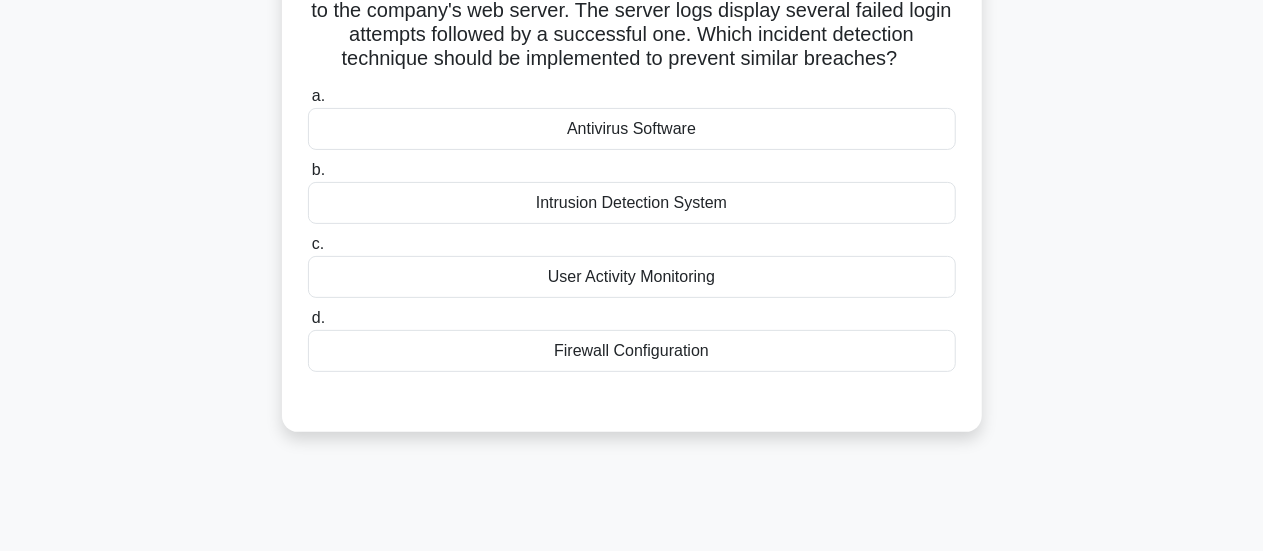 scroll, scrollTop: 100, scrollLeft: 0, axis: vertical 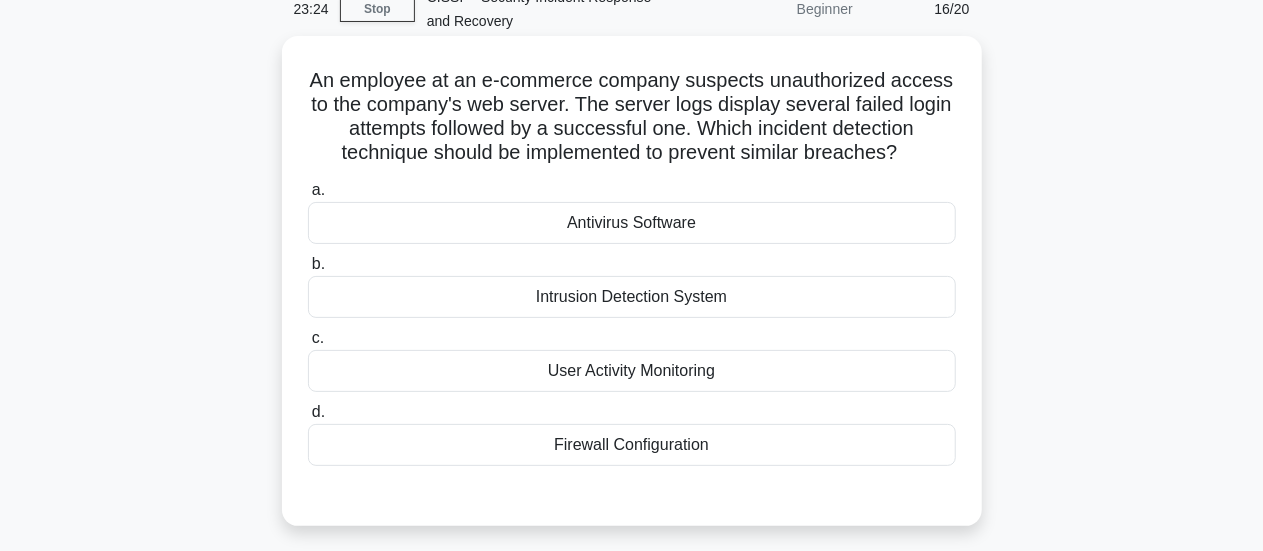 click on "User Activity Monitoring" at bounding box center [632, 371] 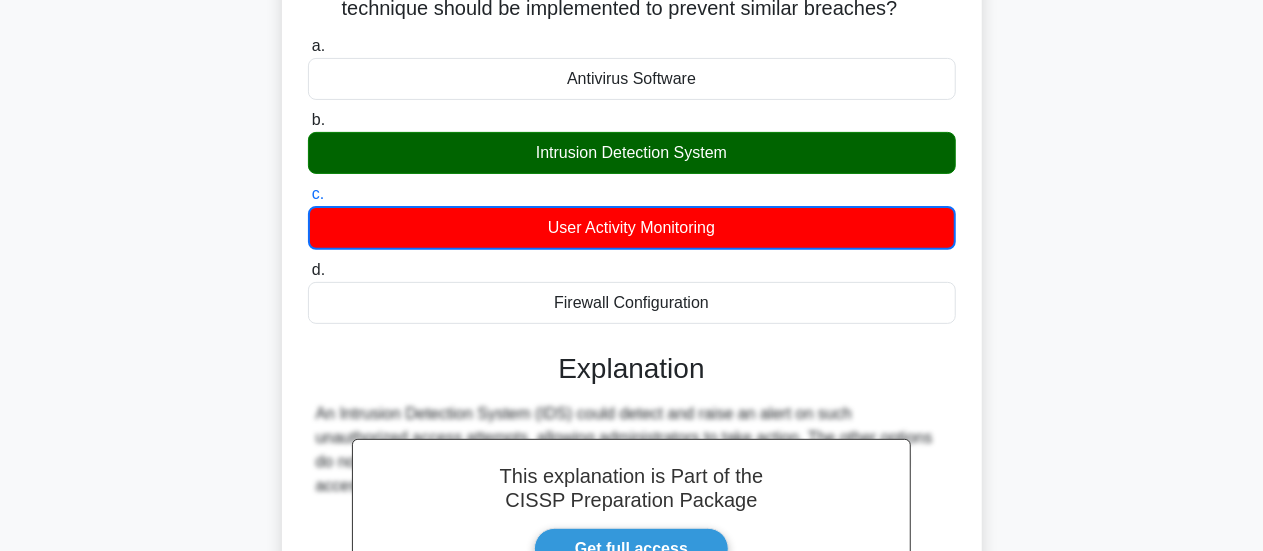 scroll, scrollTop: 500, scrollLeft: 0, axis: vertical 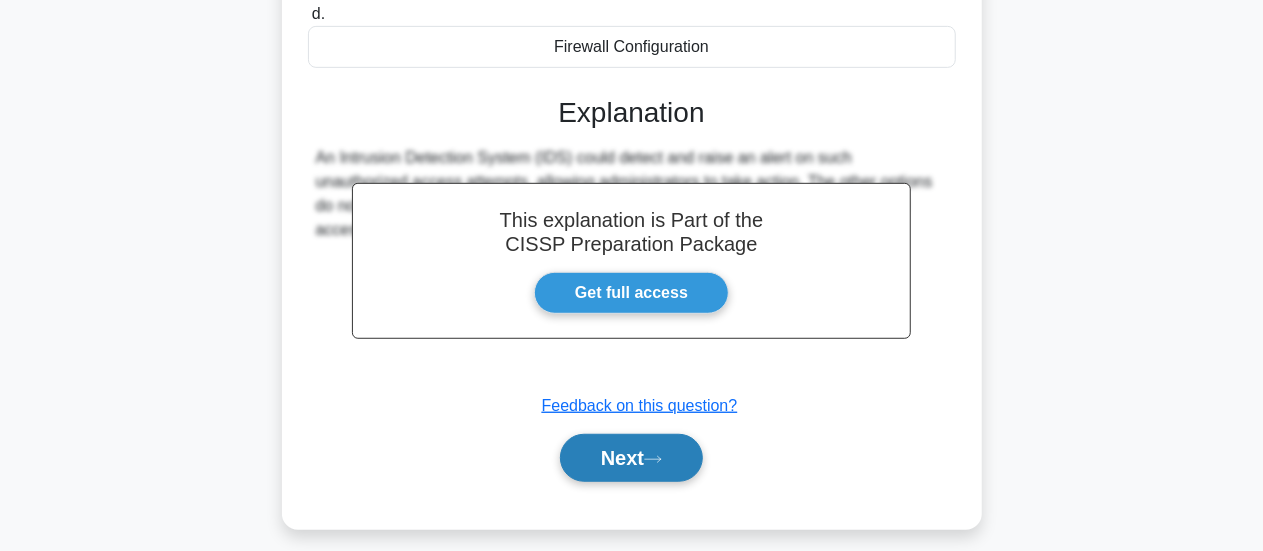 click on "Next" at bounding box center [631, 458] 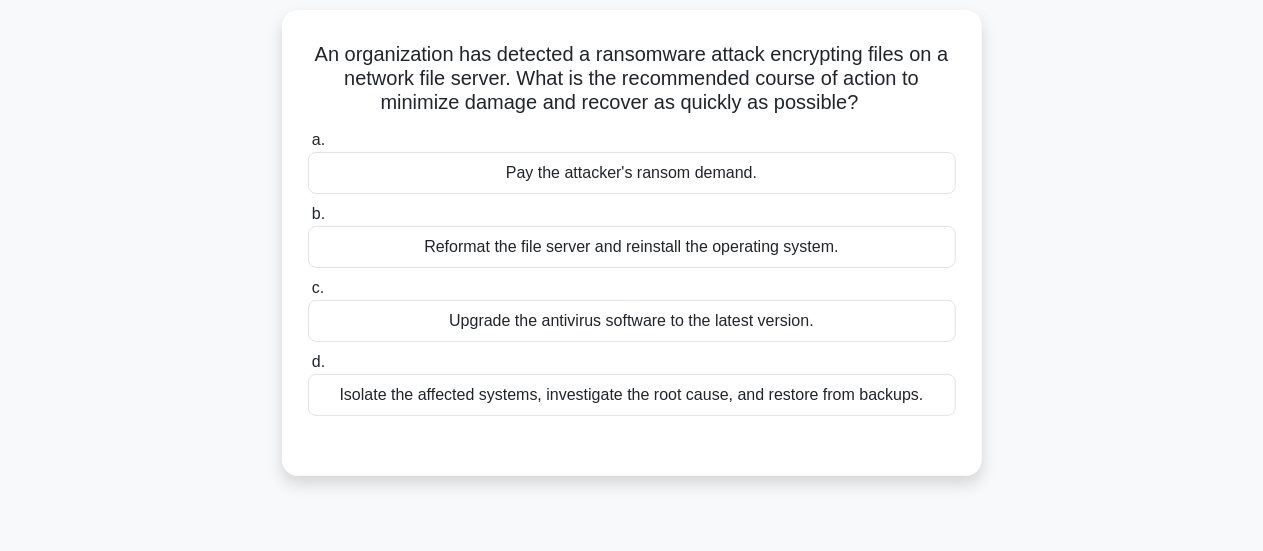 scroll, scrollTop: 100, scrollLeft: 0, axis: vertical 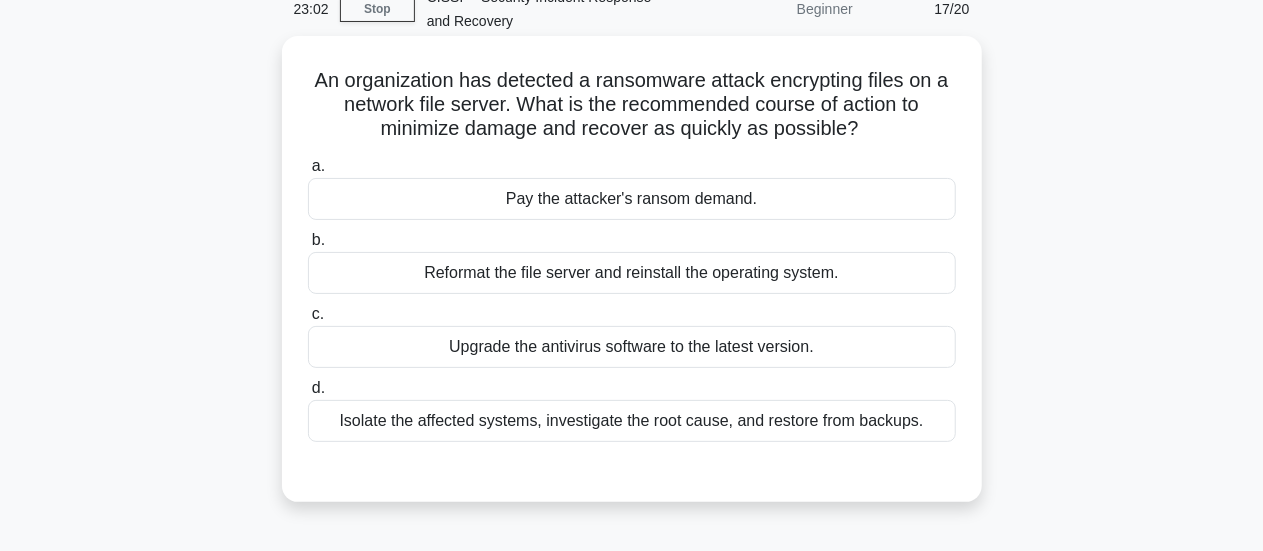 click on "Isolate the affected systems, investigate the root cause, and restore from backups." at bounding box center [632, 421] 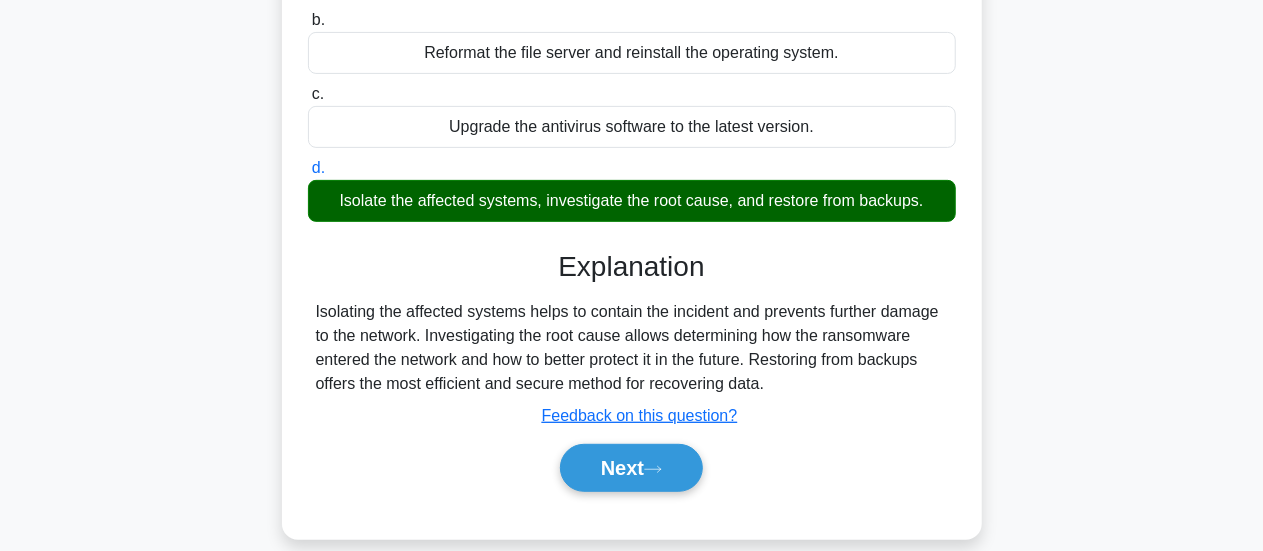 scroll, scrollTop: 529, scrollLeft: 0, axis: vertical 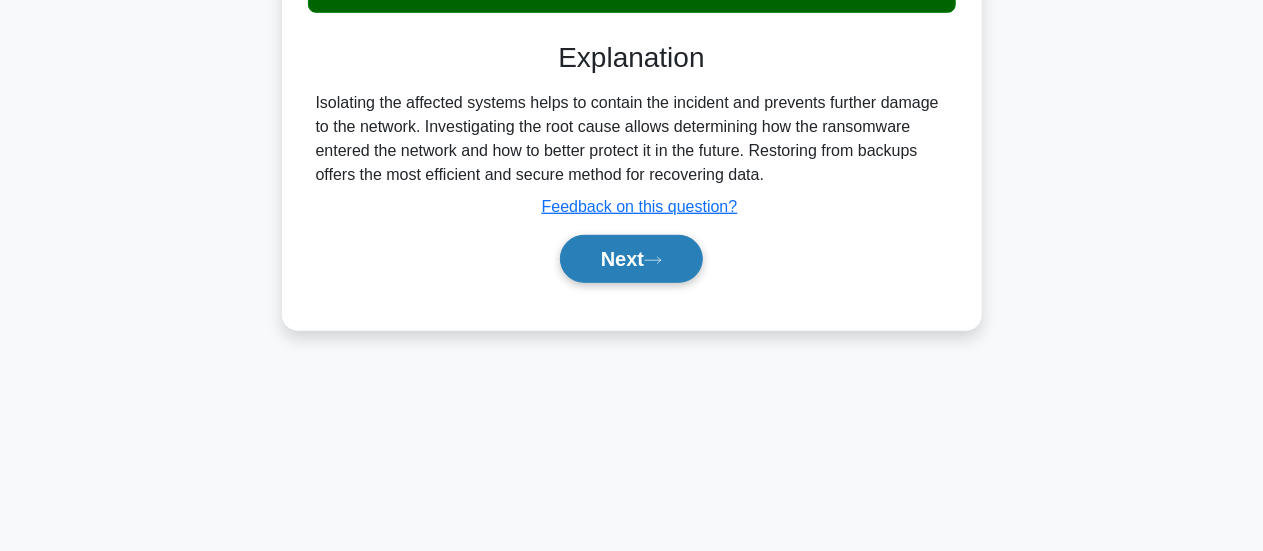 click on "Next" at bounding box center [631, 259] 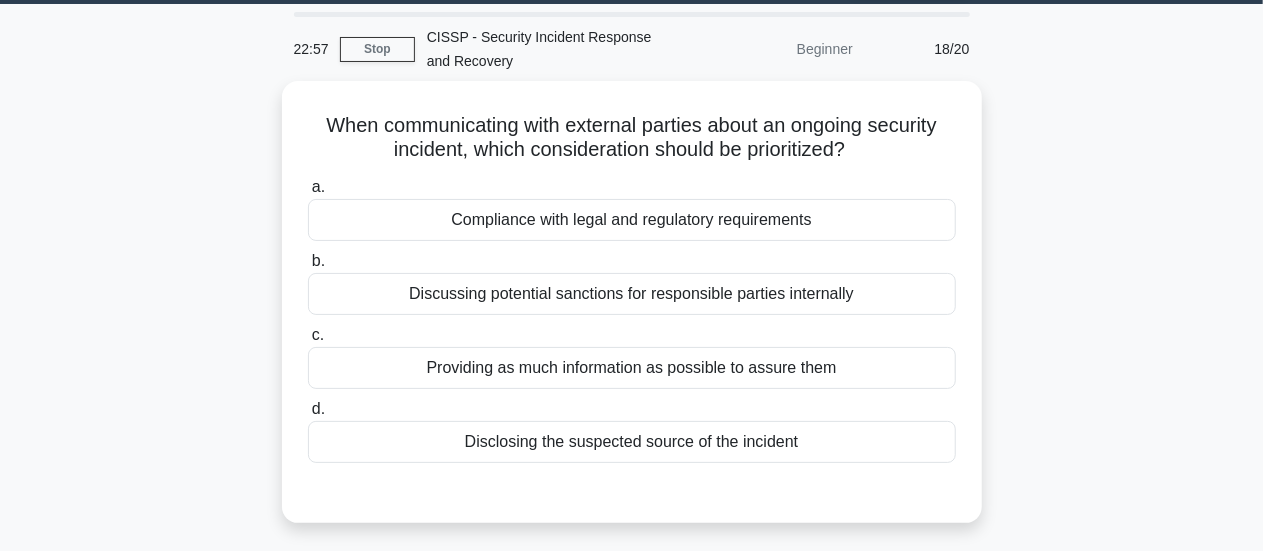 scroll, scrollTop: 0, scrollLeft: 0, axis: both 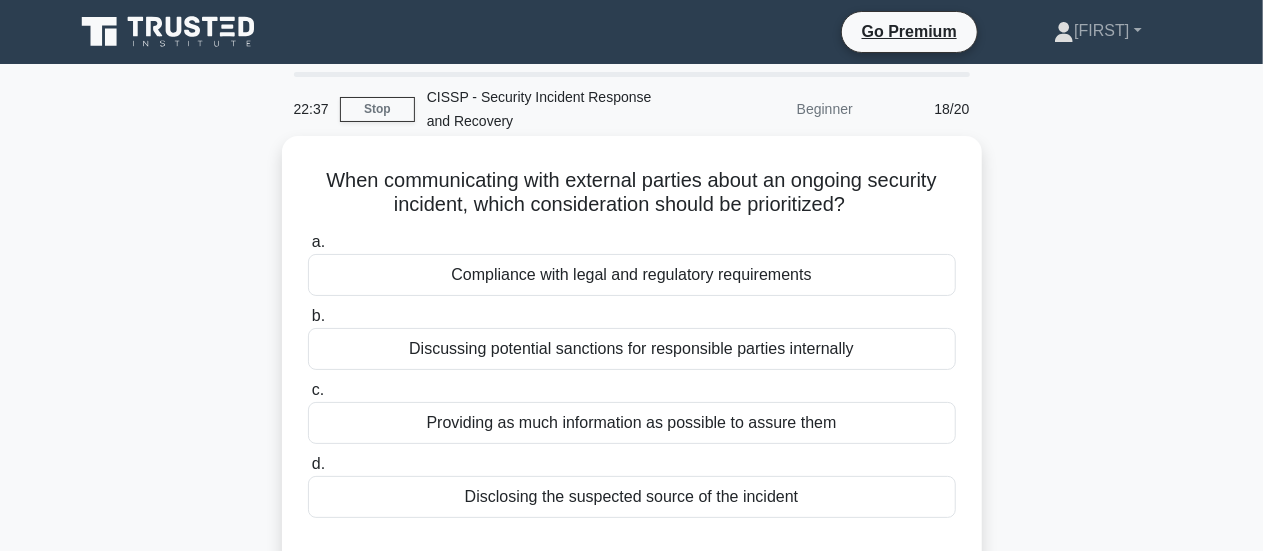 click on "Compliance with legal and regulatory requirements" at bounding box center (632, 275) 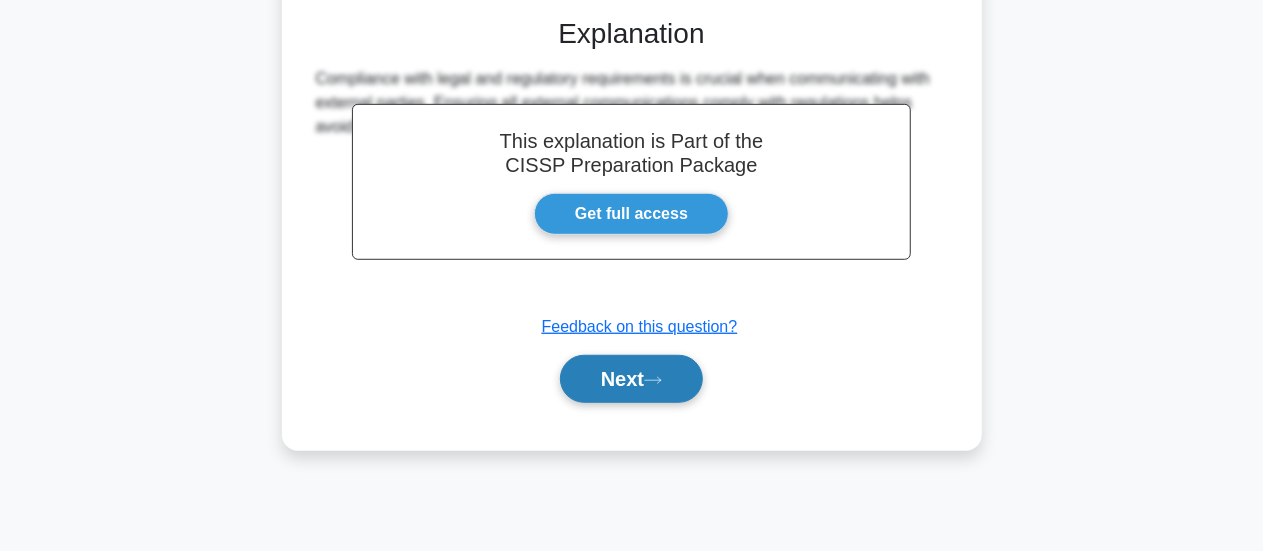 click on "Next" at bounding box center [631, 379] 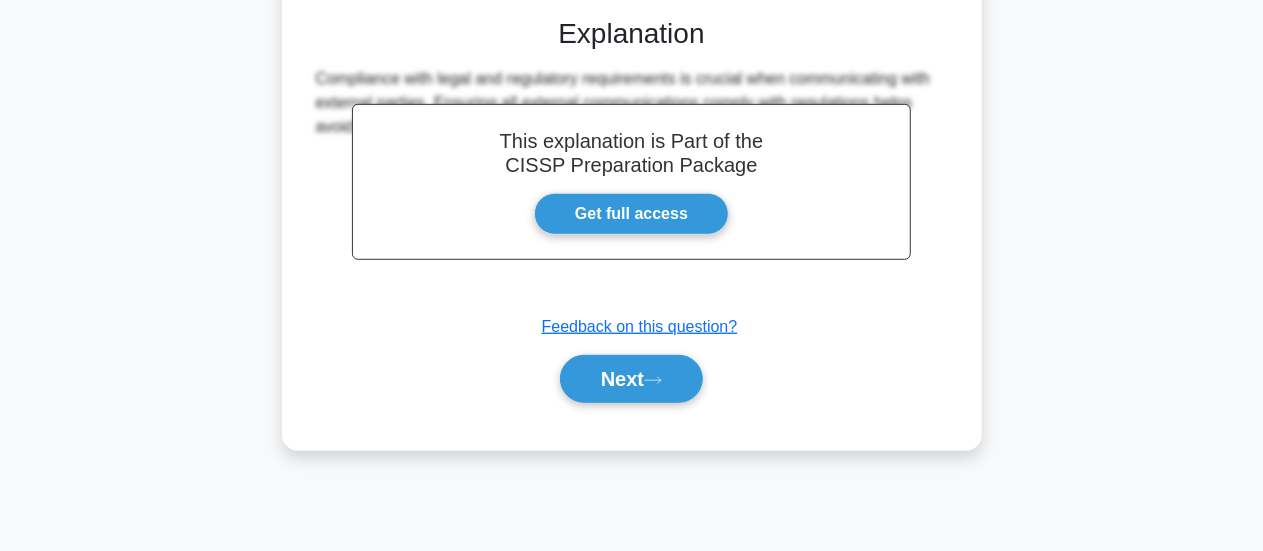 scroll, scrollTop: 29, scrollLeft: 0, axis: vertical 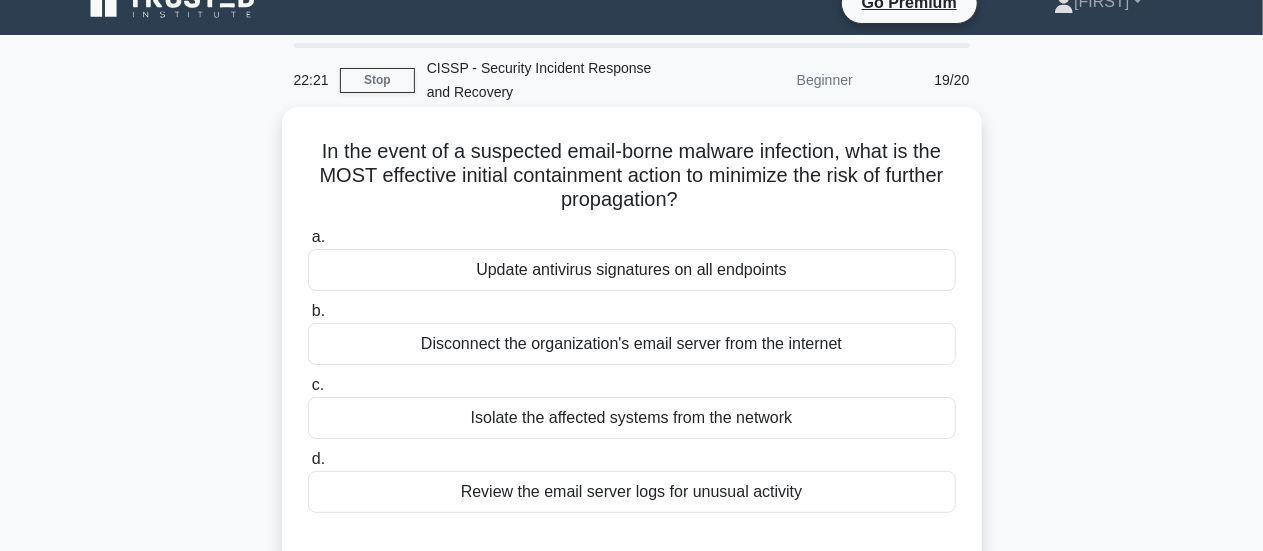 click on "Disconnect the organization's email server from the internet" at bounding box center (632, 344) 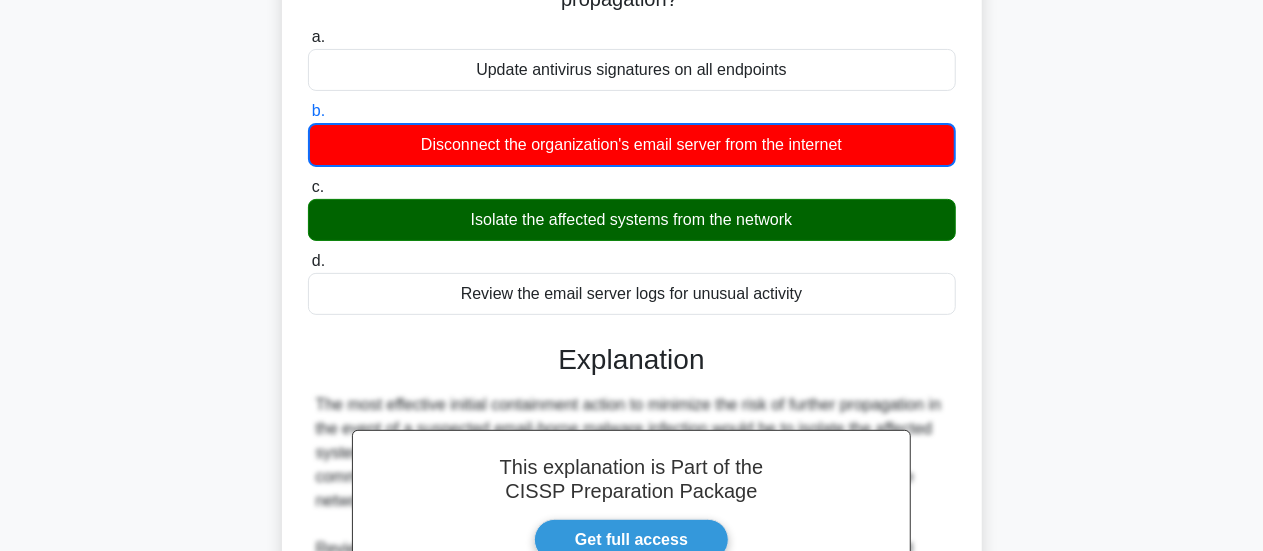 scroll, scrollTop: 610, scrollLeft: 0, axis: vertical 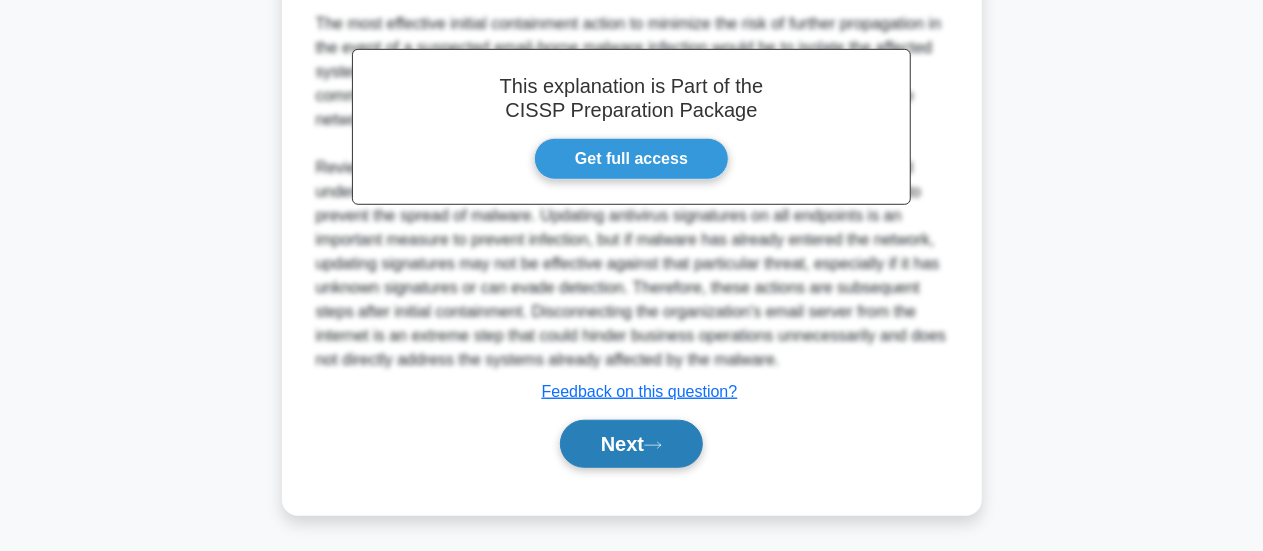 click on "Next" at bounding box center [631, 444] 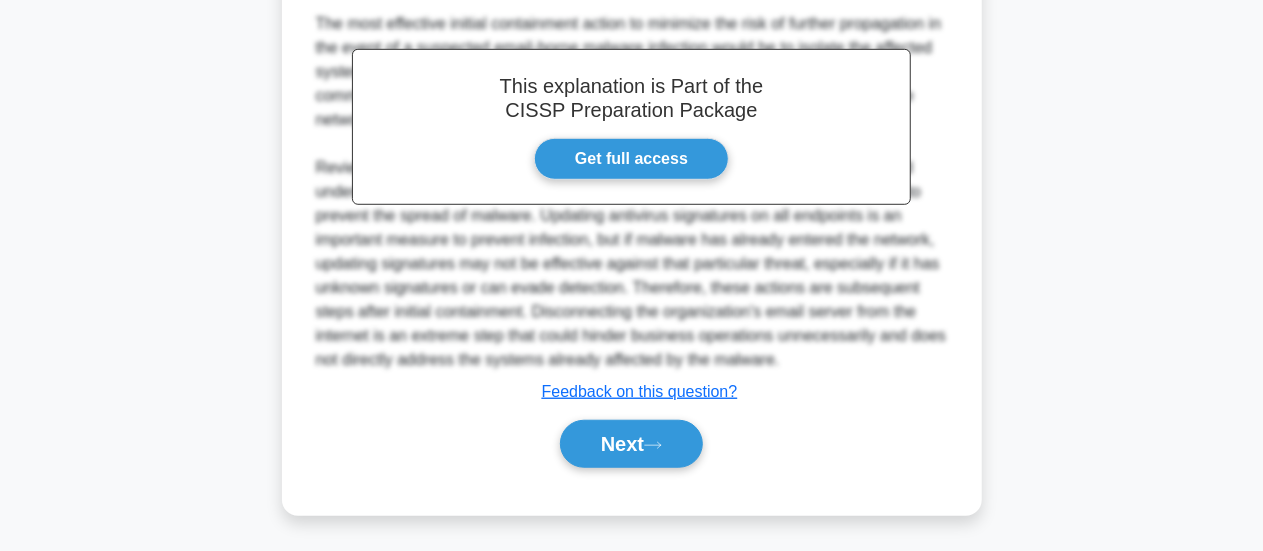 scroll, scrollTop: 10, scrollLeft: 0, axis: vertical 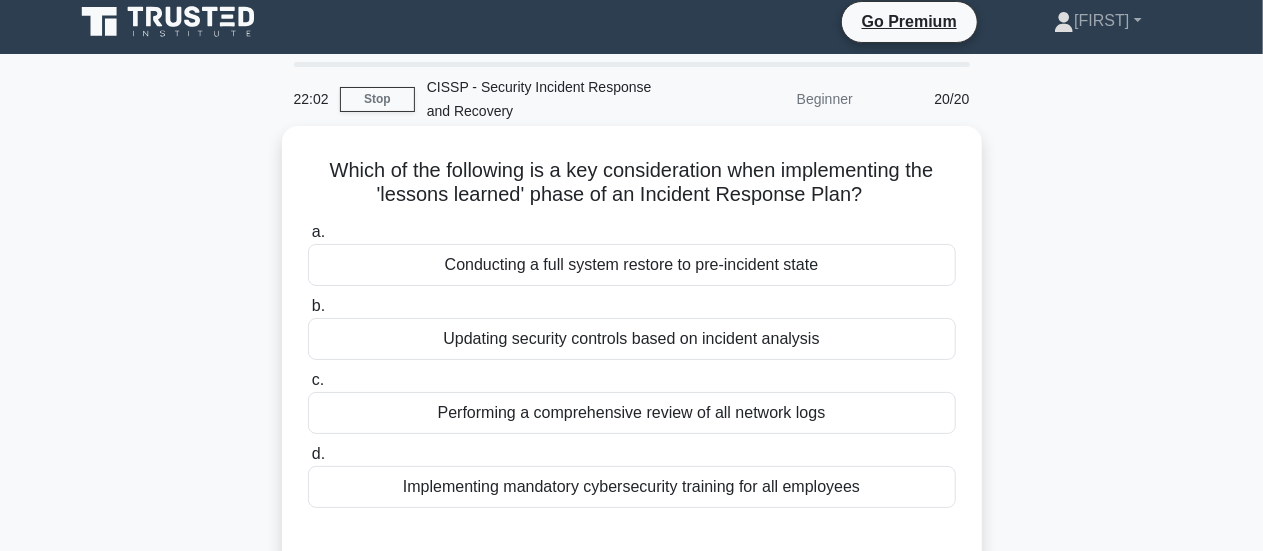 click on "Implementing mandatory cybersecurity training for all employees" at bounding box center [632, 487] 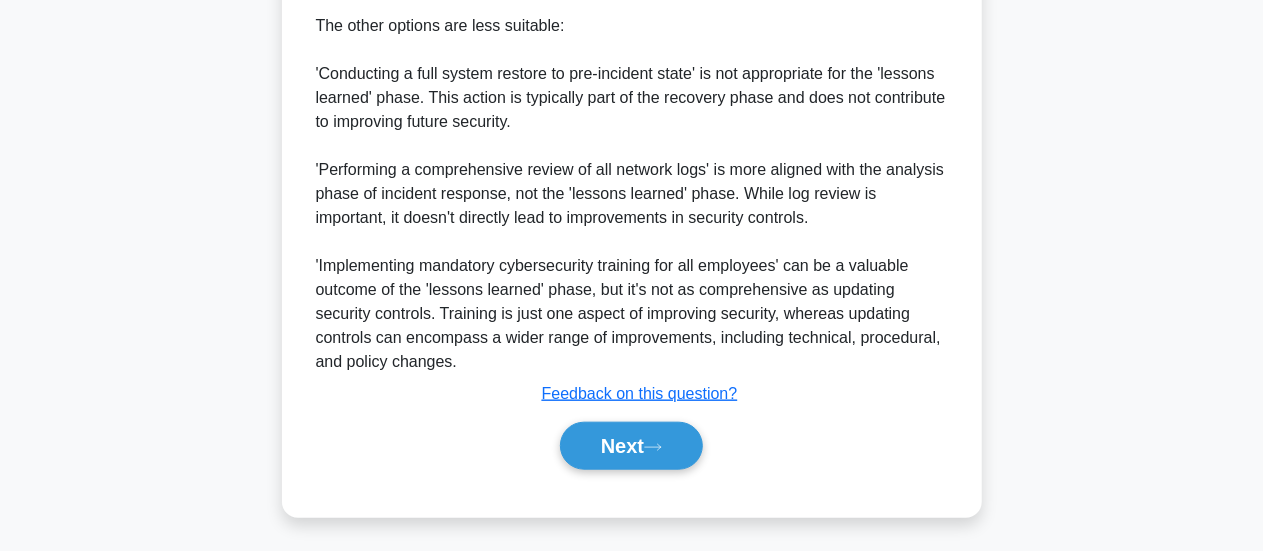 scroll, scrollTop: 826, scrollLeft: 0, axis: vertical 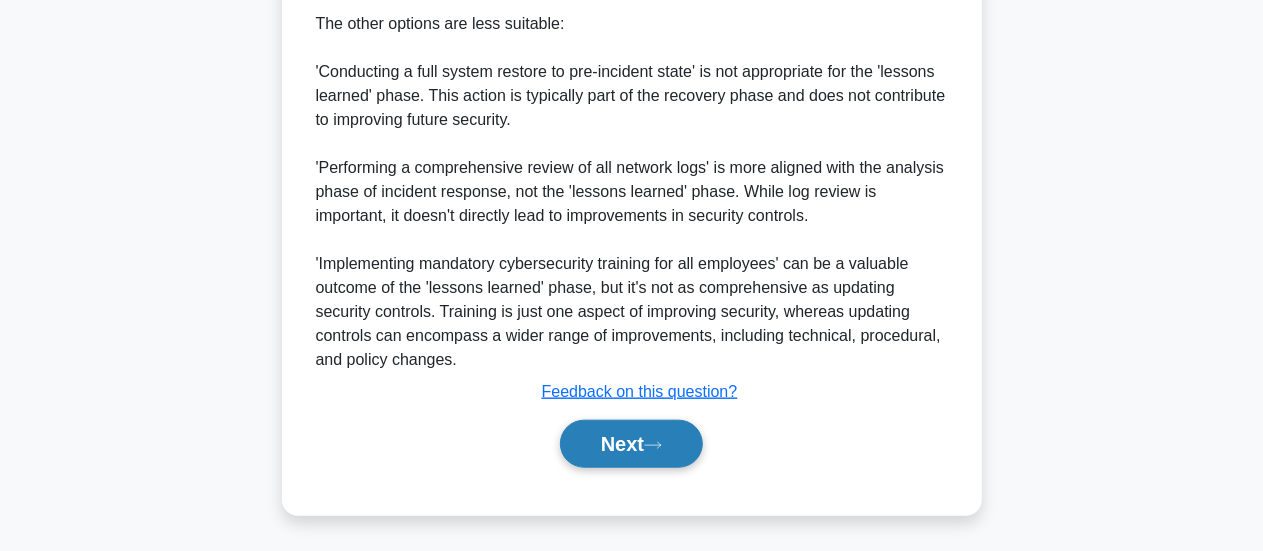 click on "Next" at bounding box center [631, 444] 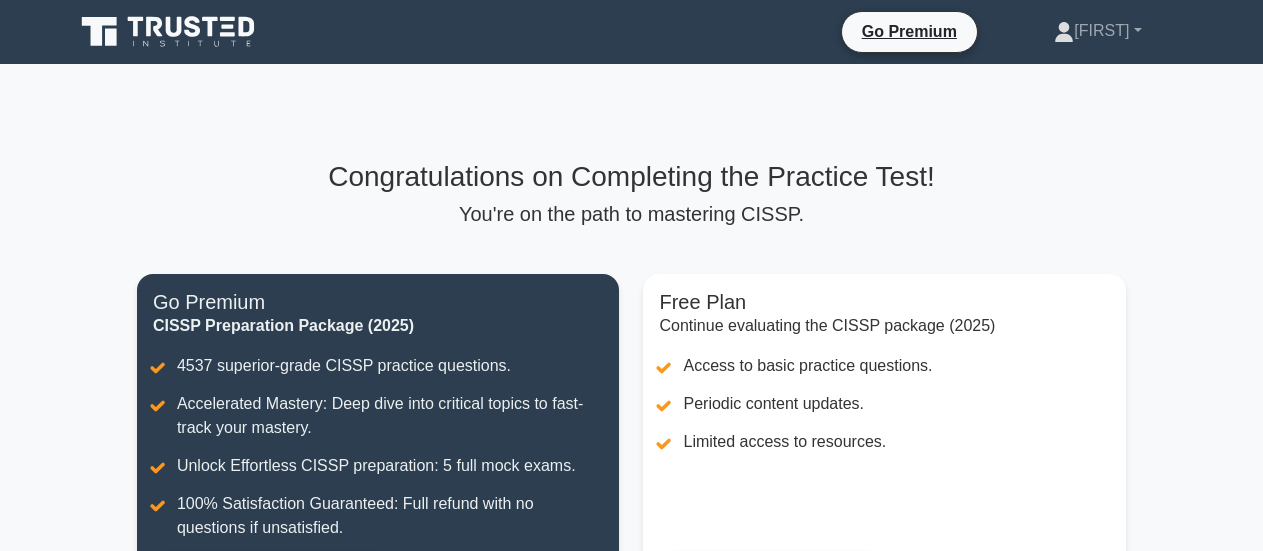 scroll, scrollTop: 400, scrollLeft: 0, axis: vertical 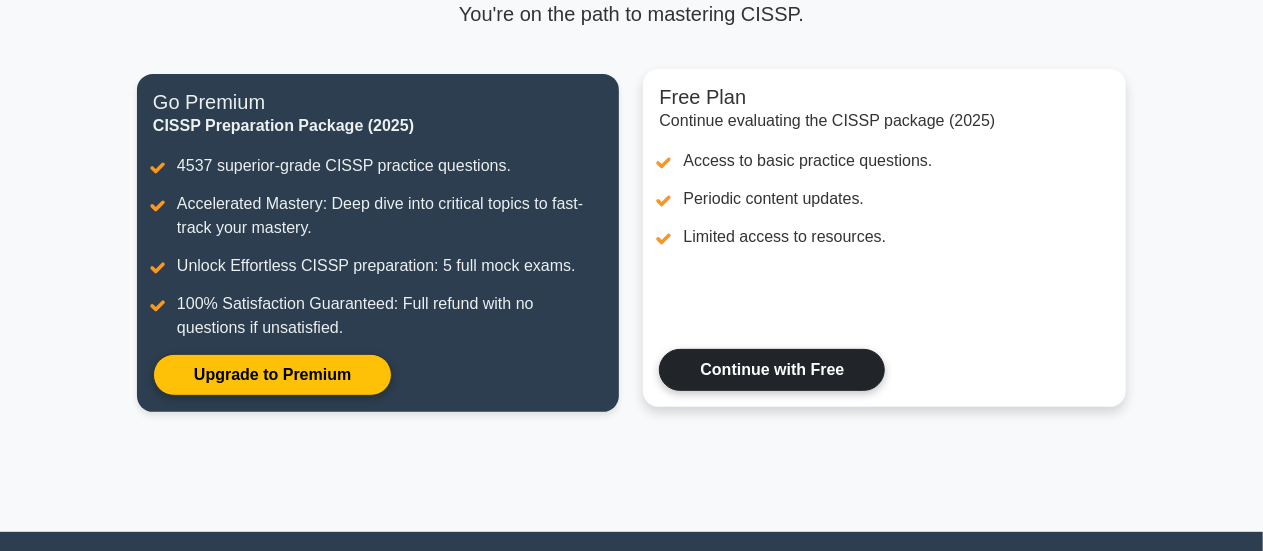click on "Continue with Free" at bounding box center [772, 370] 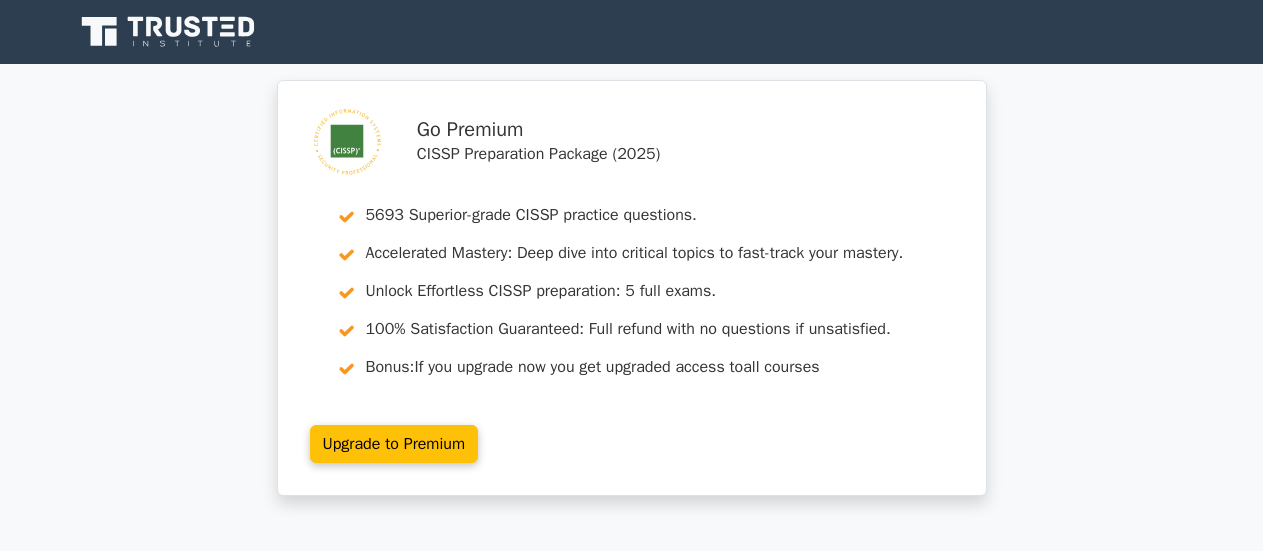 scroll, scrollTop: 0, scrollLeft: 0, axis: both 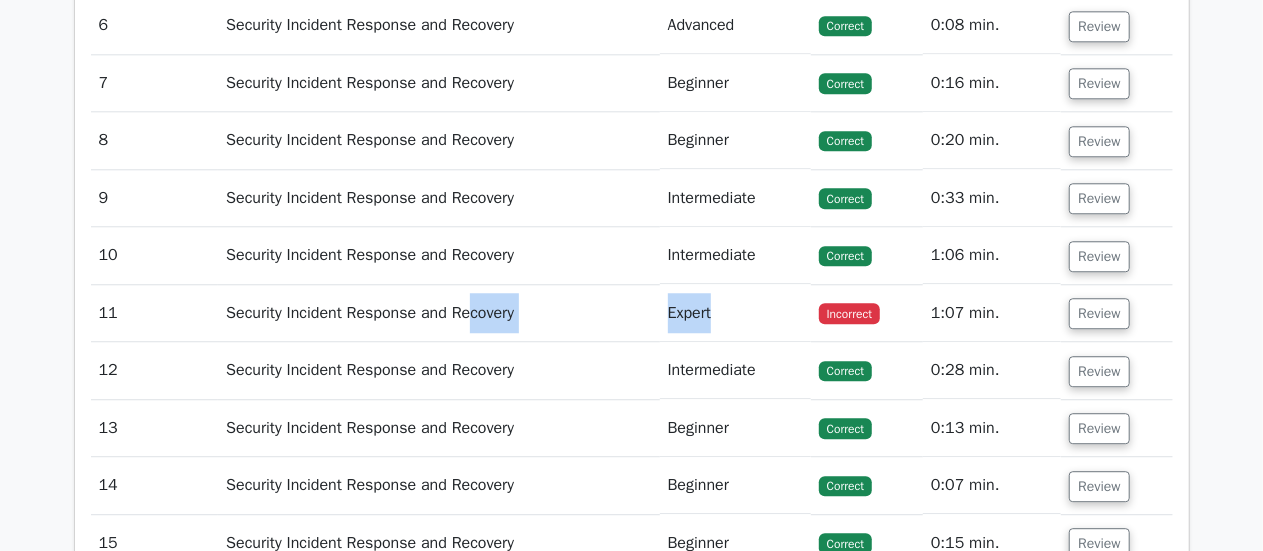drag, startPoint x: 746, startPoint y: 299, endPoint x: 476, endPoint y: 306, distance: 270.09073 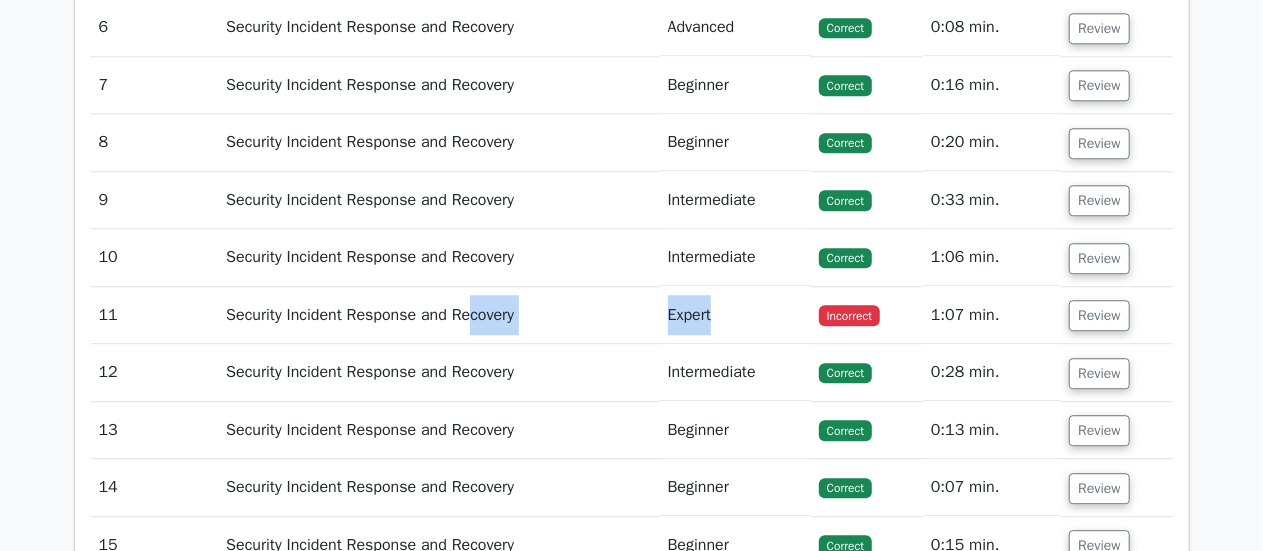 scroll, scrollTop: 2500, scrollLeft: 0, axis: vertical 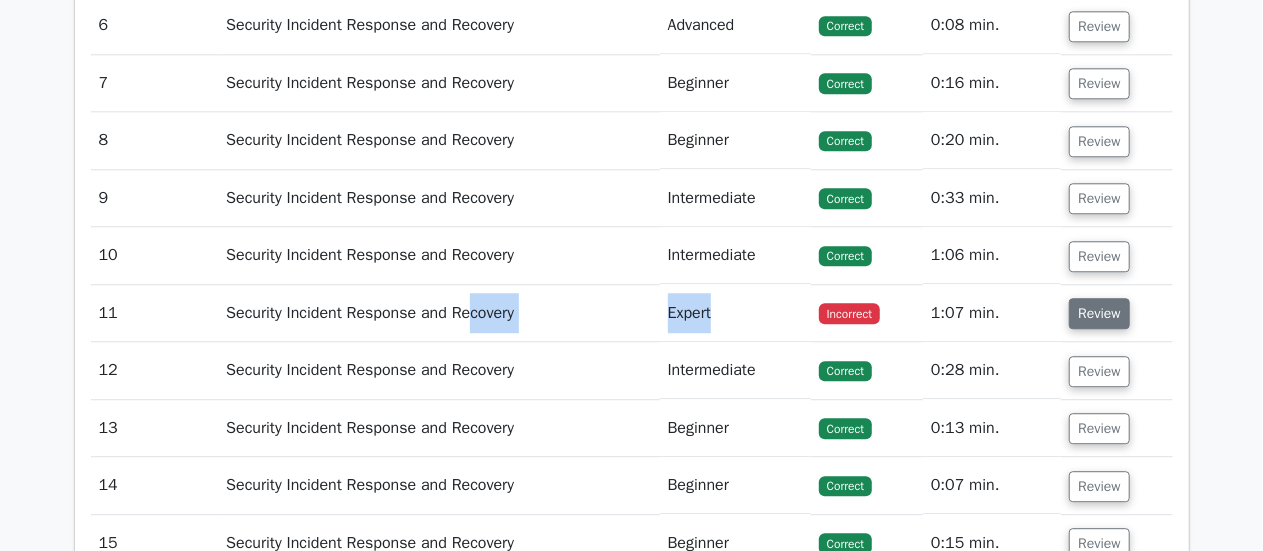 click on "Review" at bounding box center (1099, 313) 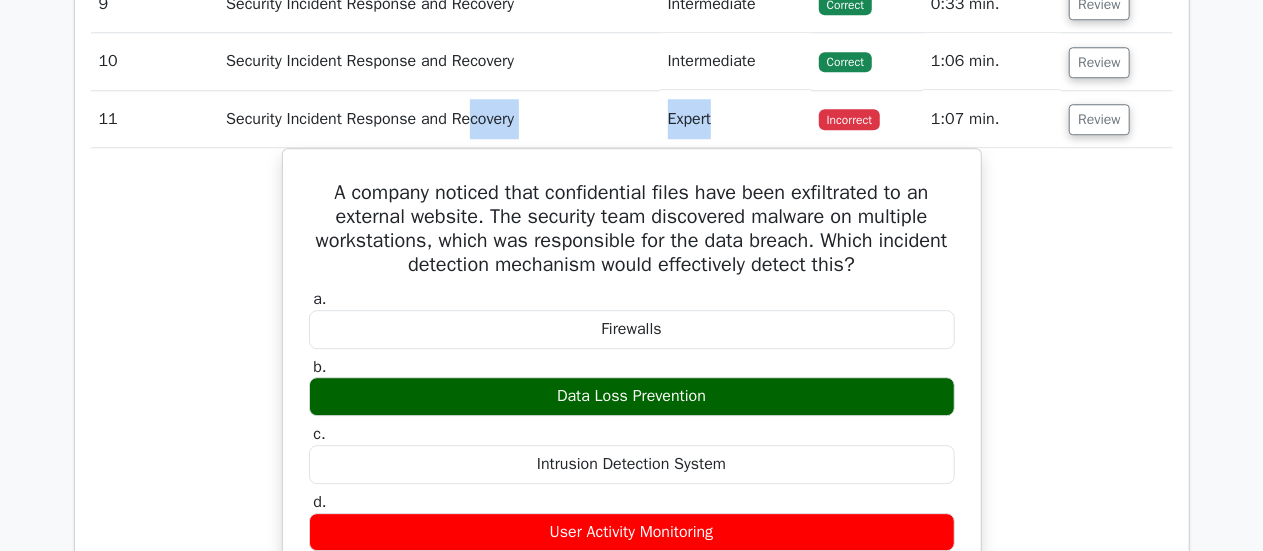 scroll, scrollTop: 2800, scrollLeft: 0, axis: vertical 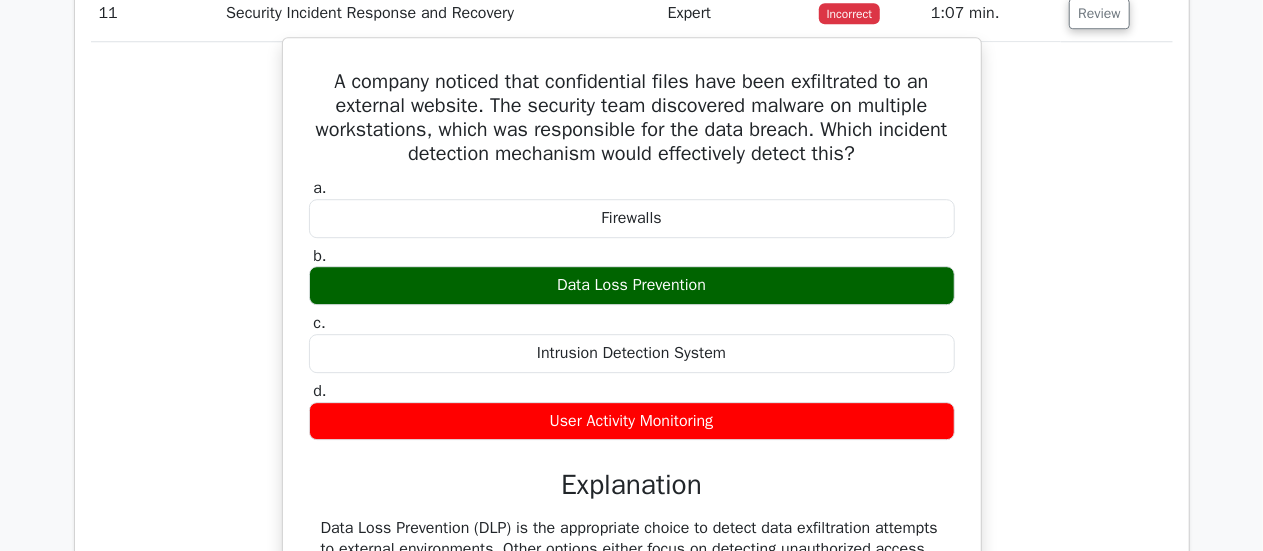 click on "A company noticed that confidential files have been exfiltrated to an external website. The security team discovered malware on multiple workstations, which was responsible for the data breach. Which incident detection mechanism would effectively detect this?
a.
Firewalls
b." at bounding box center [632, 350] 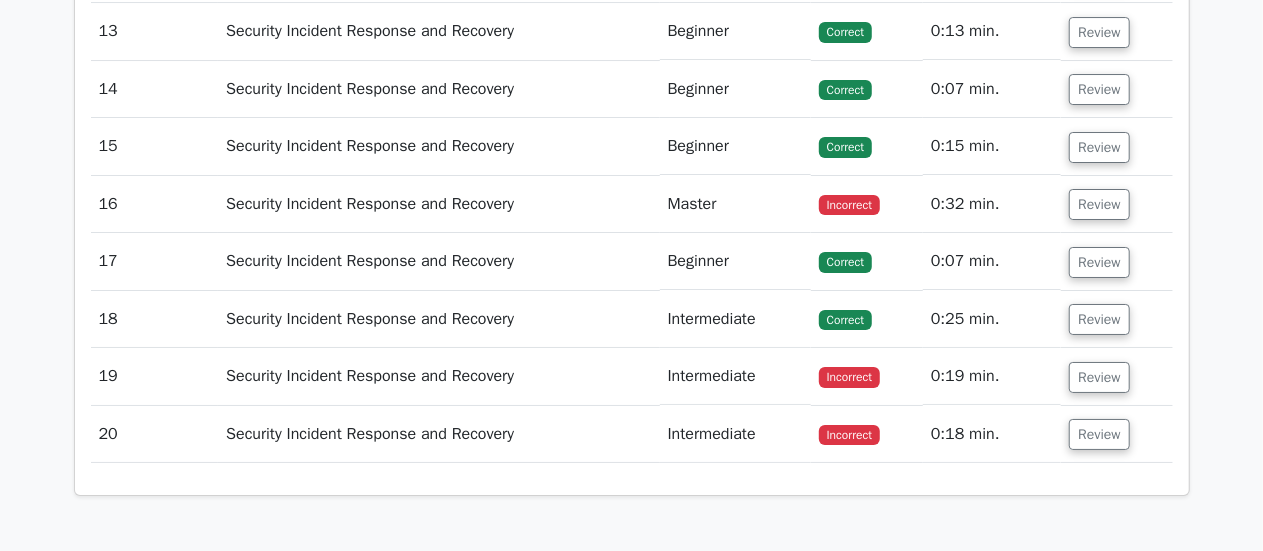 scroll, scrollTop: 3600, scrollLeft: 0, axis: vertical 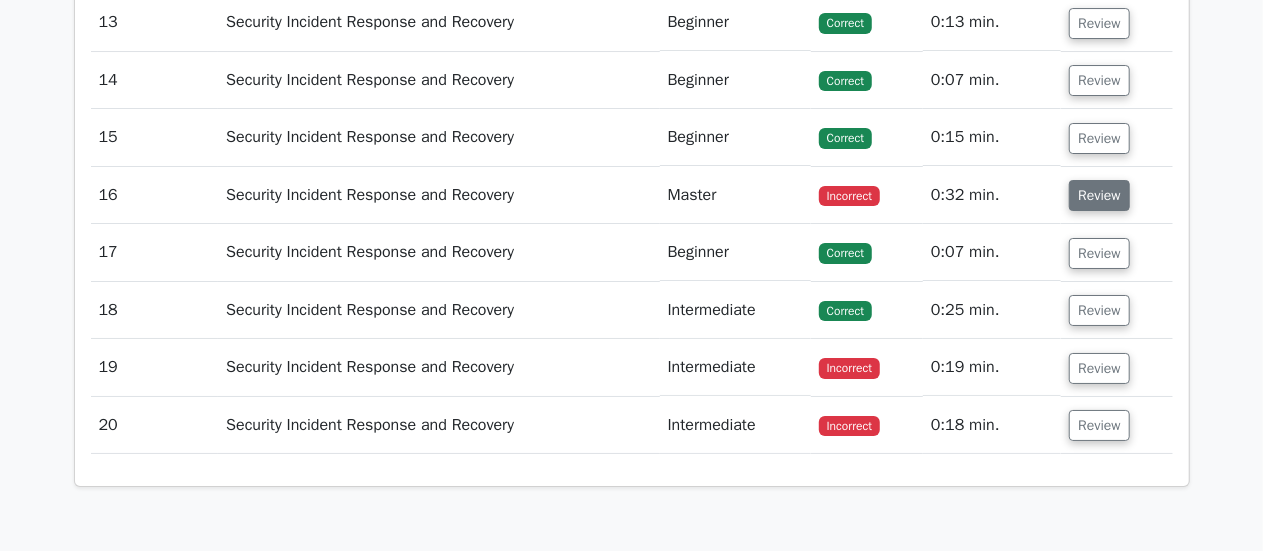 click on "Review" at bounding box center [1099, 195] 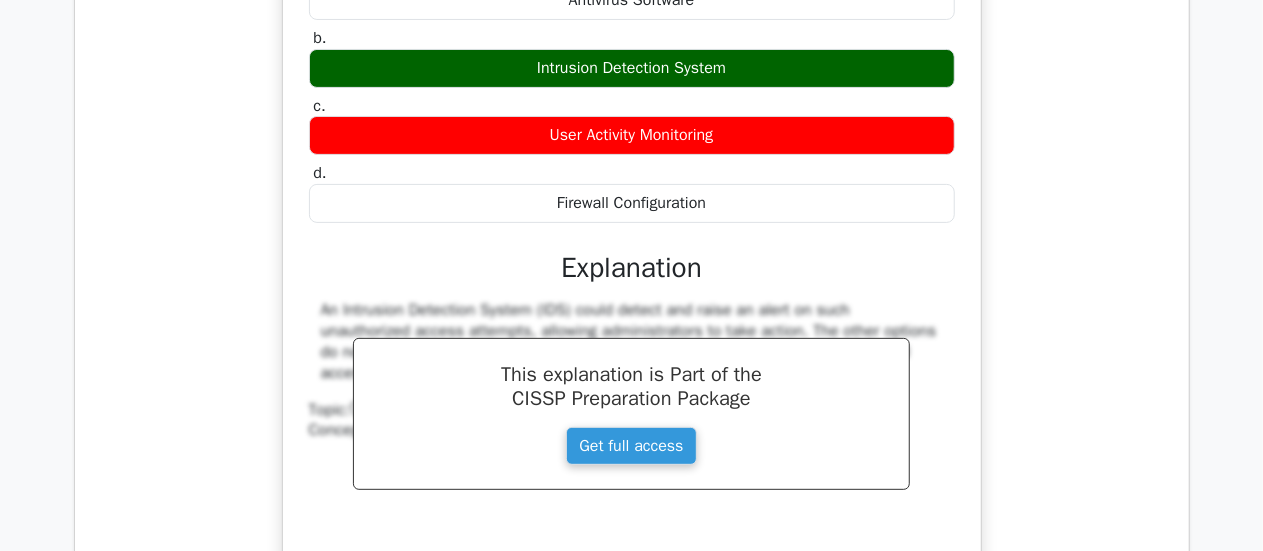 scroll, scrollTop: 3500, scrollLeft: 0, axis: vertical 